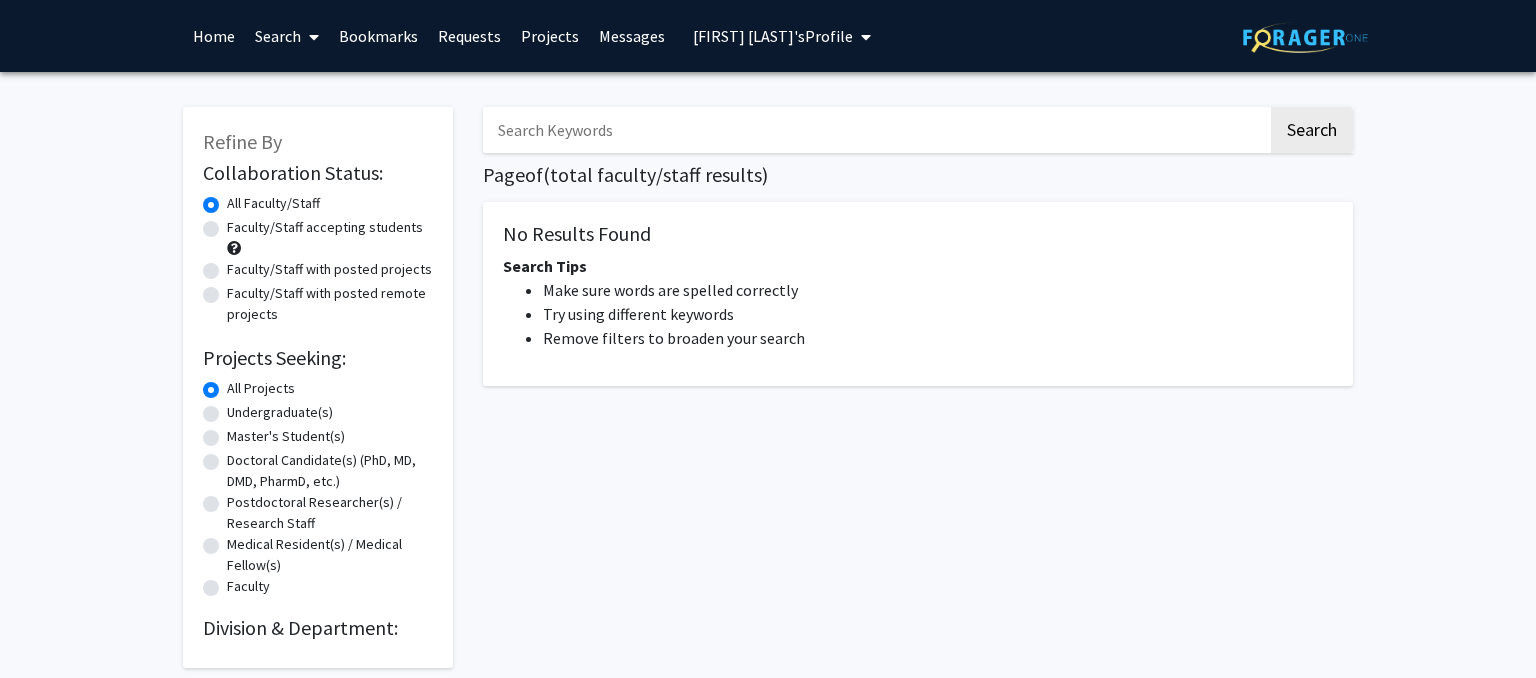 scroll, scrollTop: 0, scrollLeft: 0, axis: both 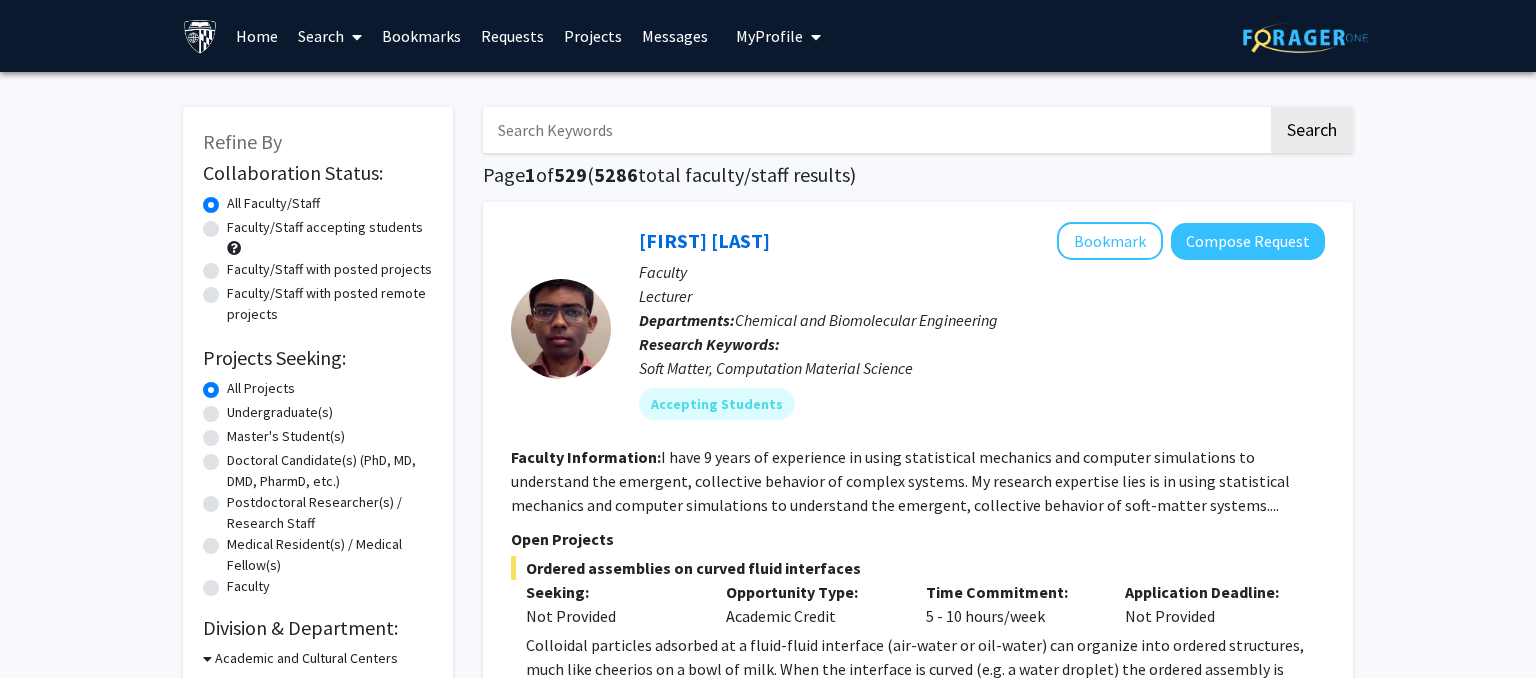 click at bounding box center [875, 130] 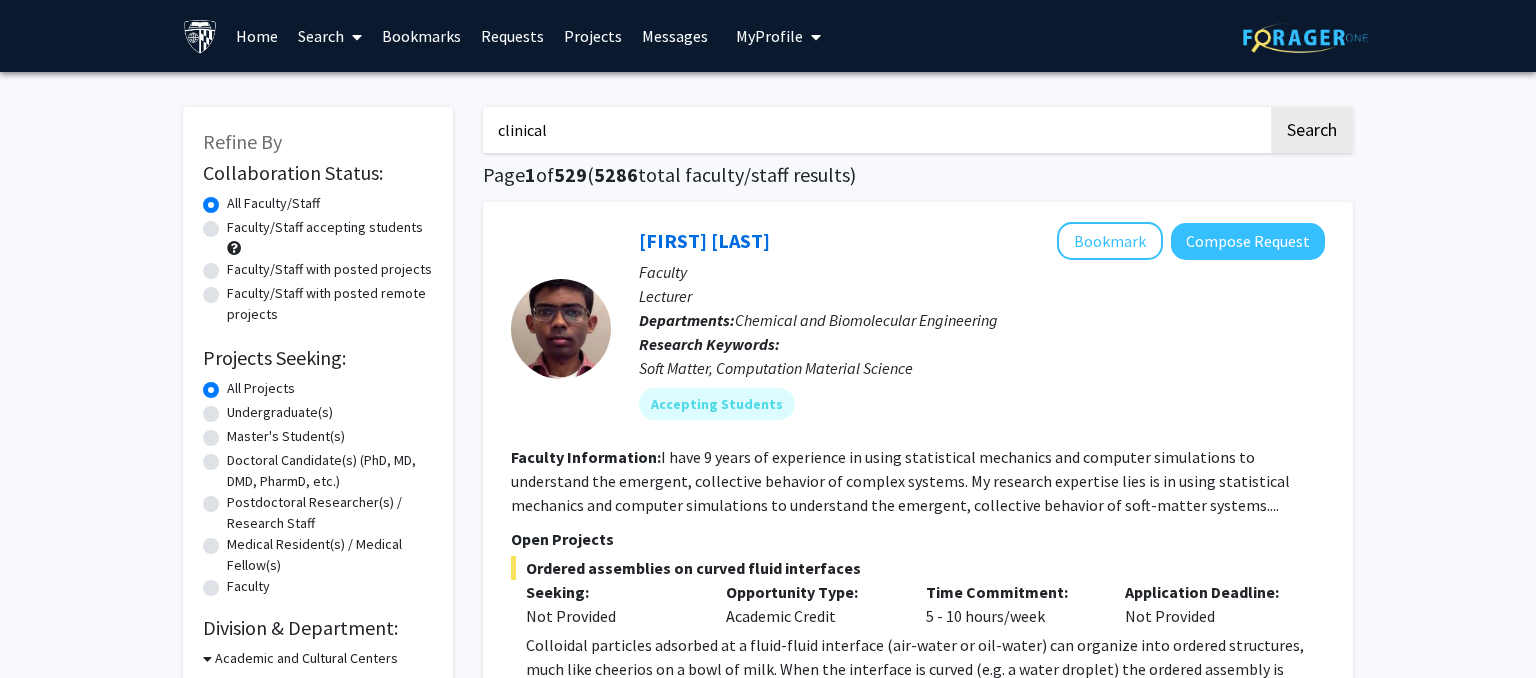 click on "Search" 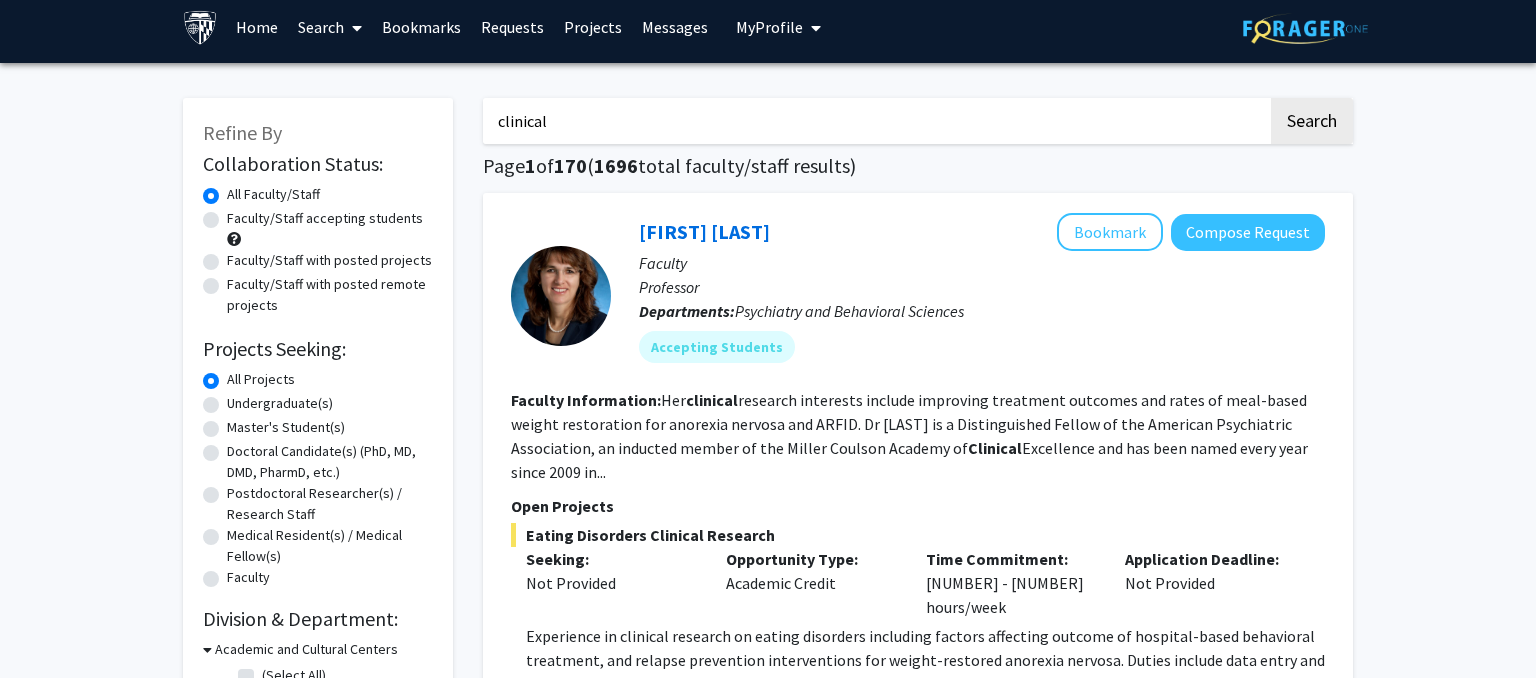 scroll, scrollTop: 0, scrollLeft: 0, axis: both 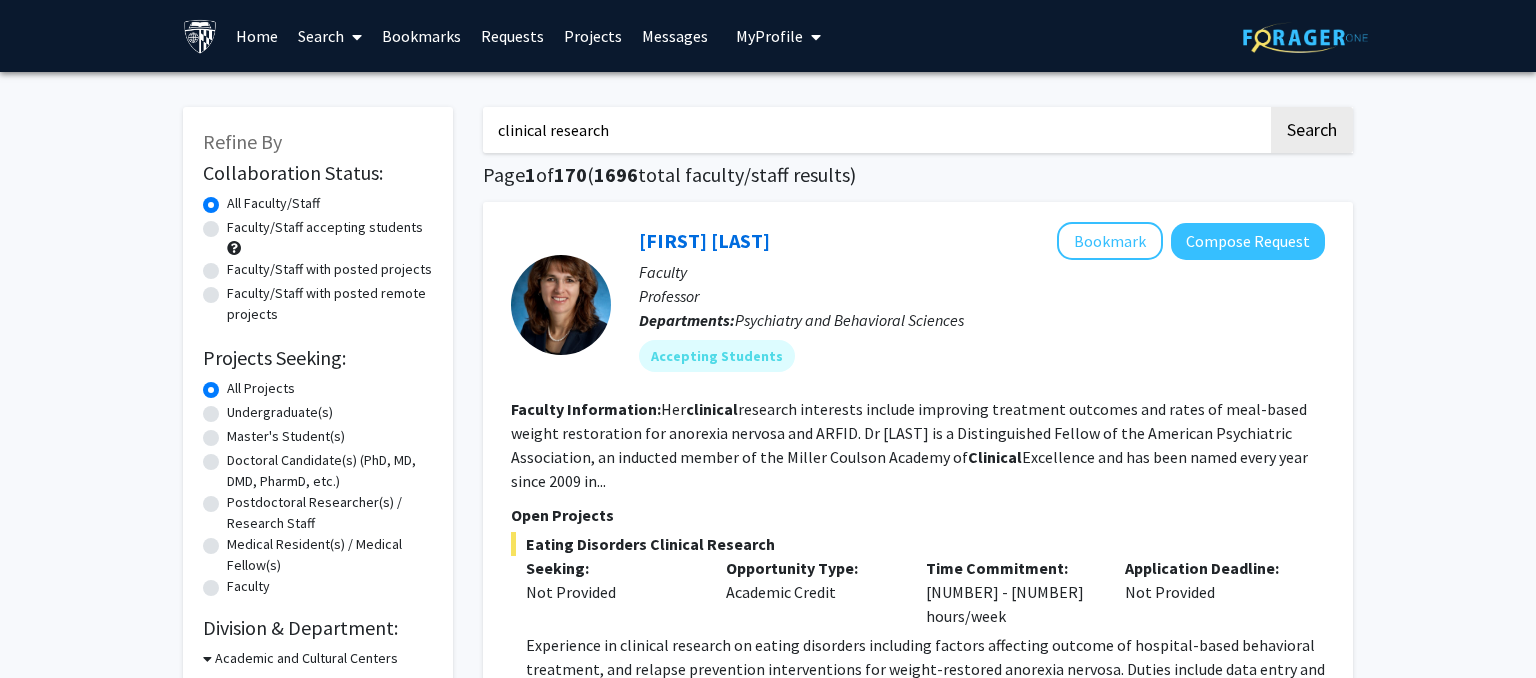 type on "clinical research" 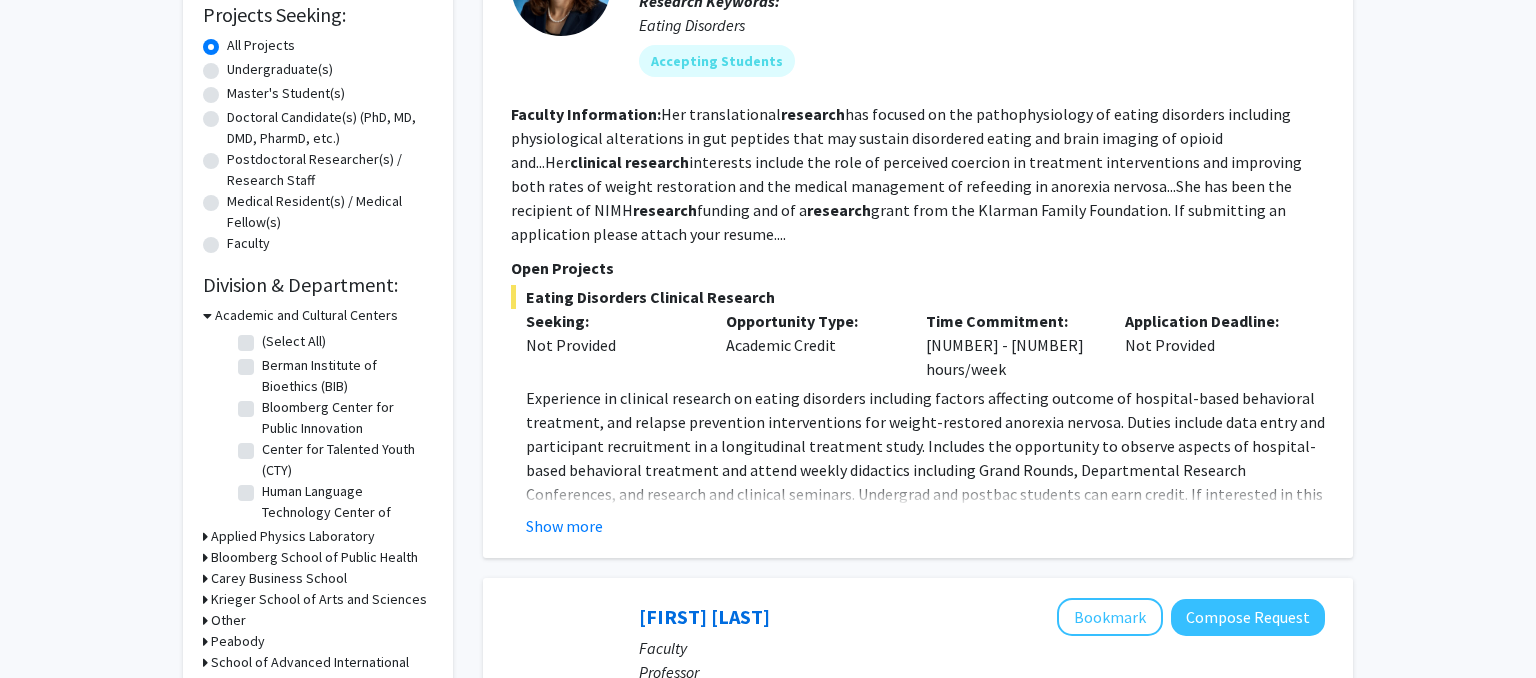 scroll, scrollTop: 344, scrollLeft: 0, axis: vertical 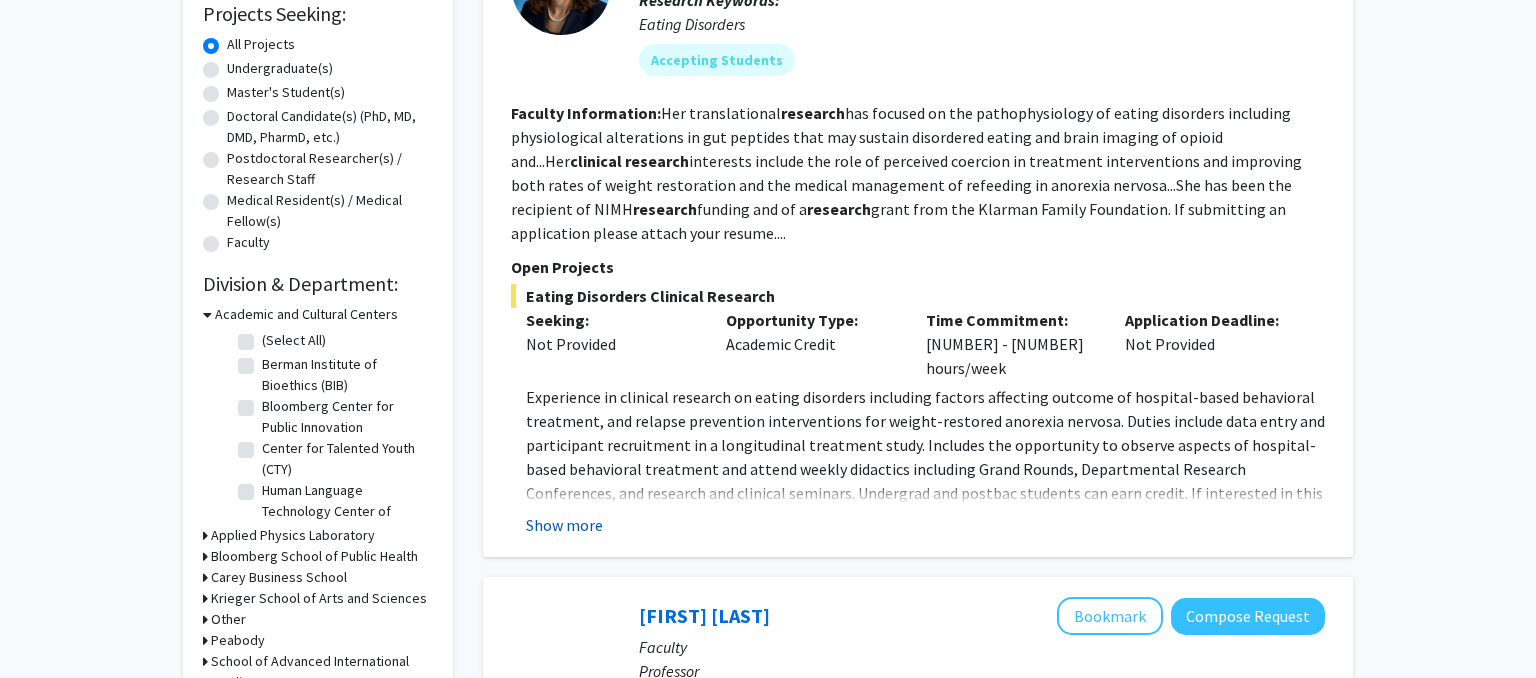 click on "Show more" 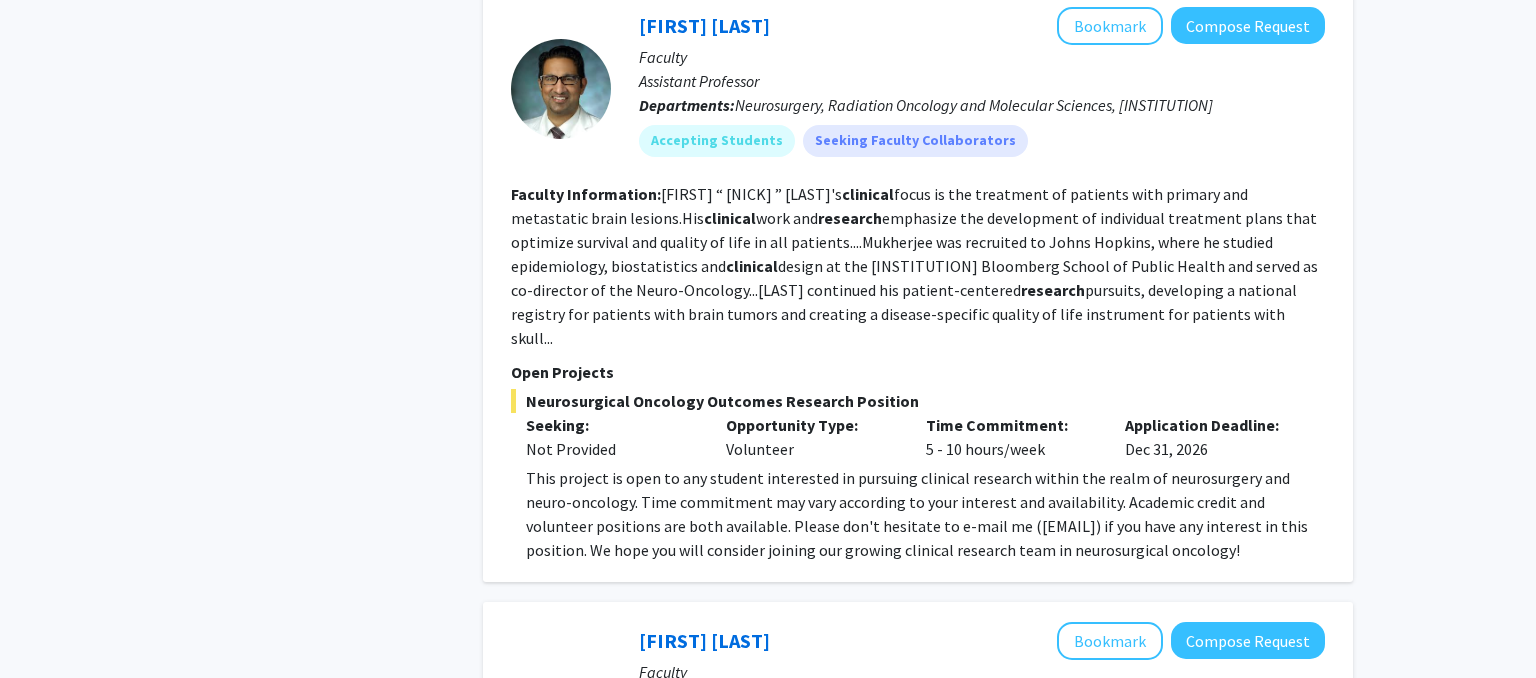 scroll, scrollTop: 2109, scrollLeft: 0, axis: vertical 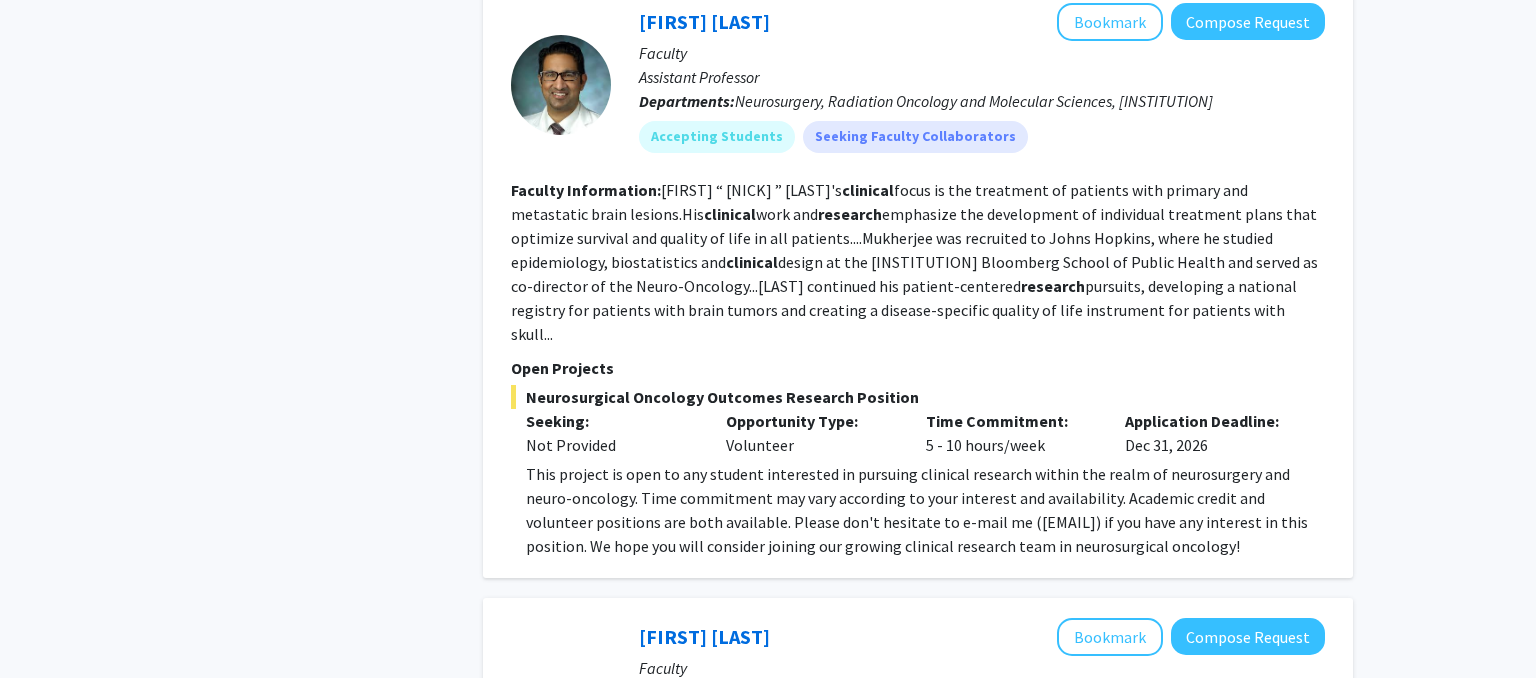 type 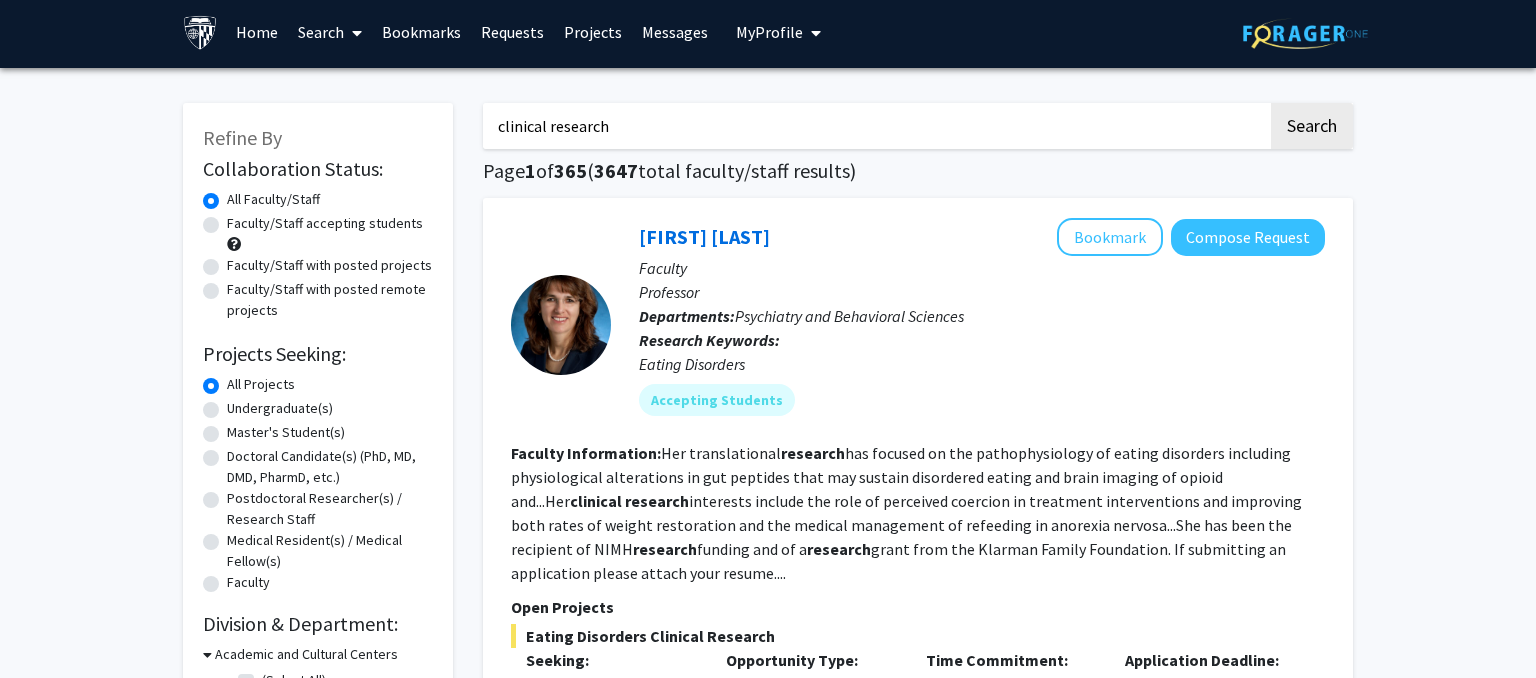scroll, scrollTop: 0, scrollLeft: 0, axis: both 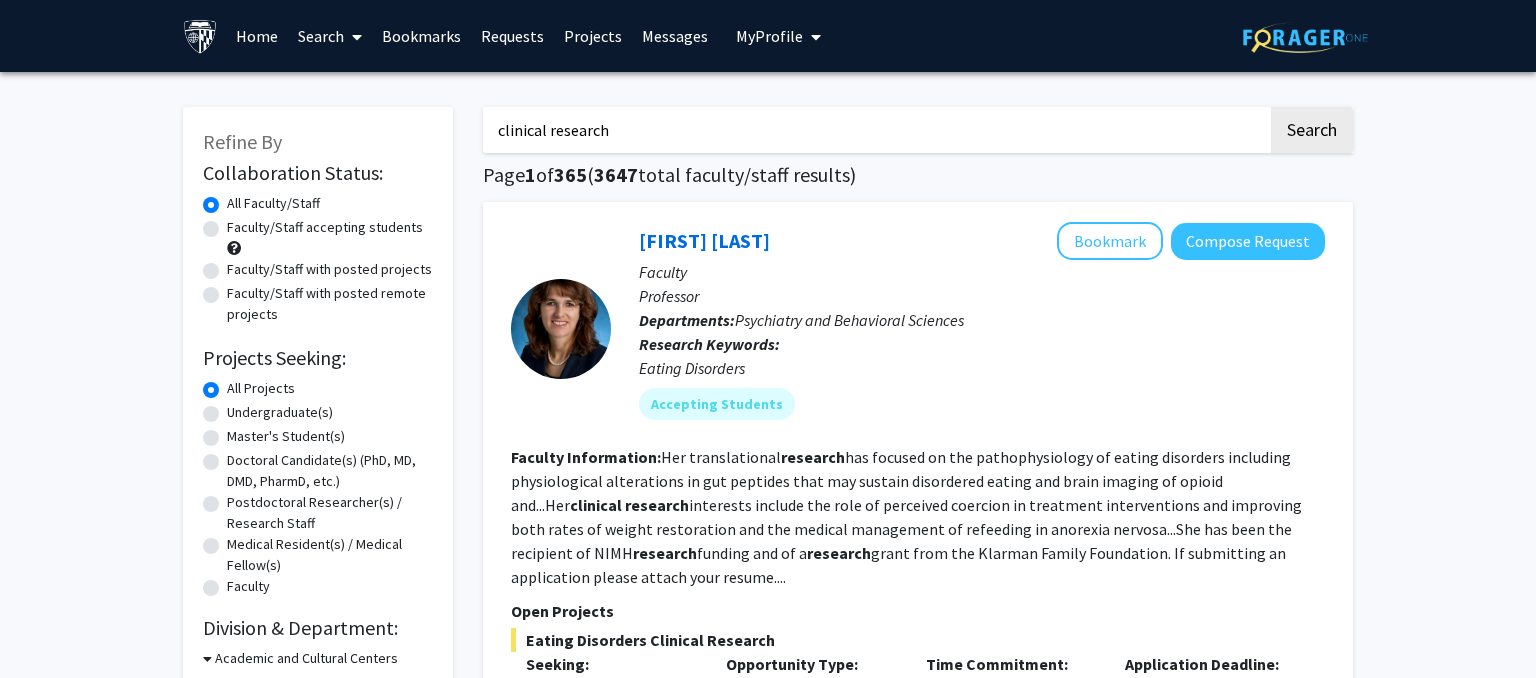 click on "clinical research" at bounding box center [875, 130] 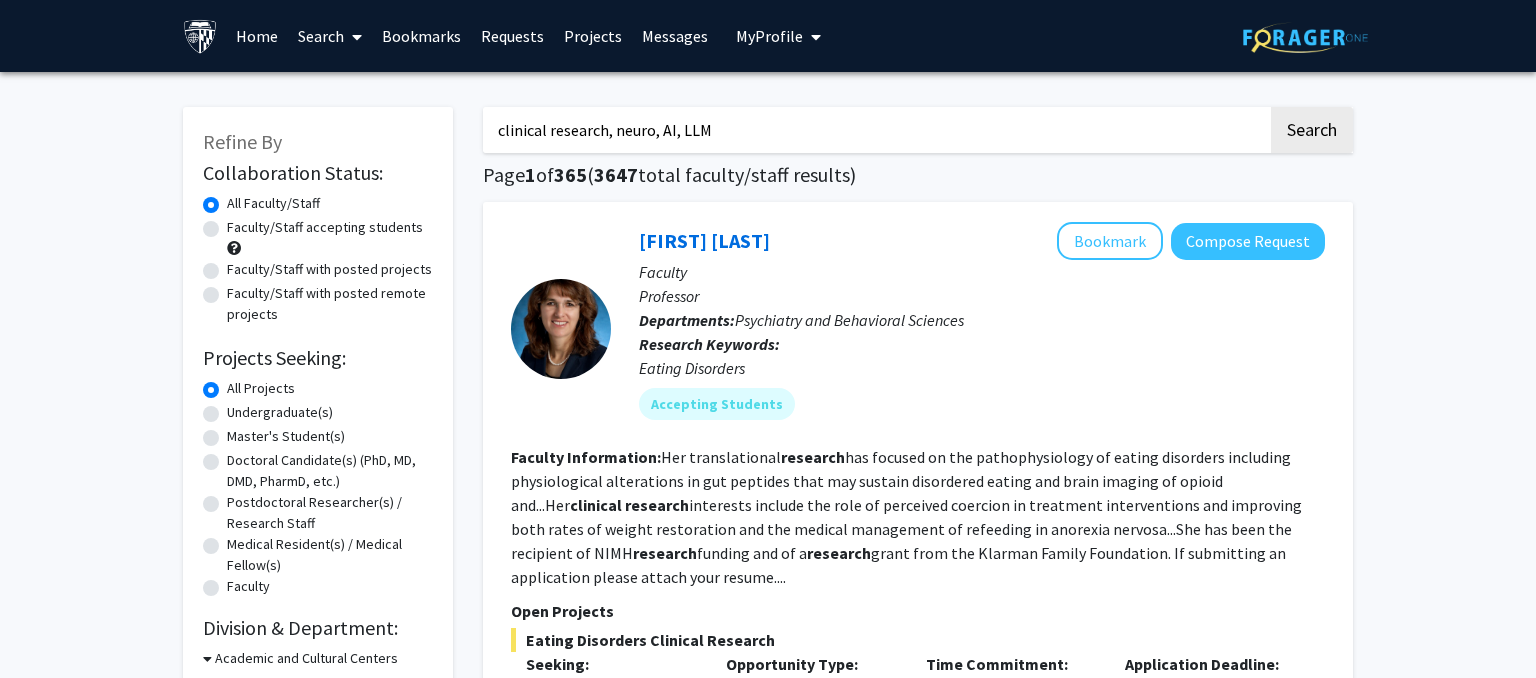 click on "Search" 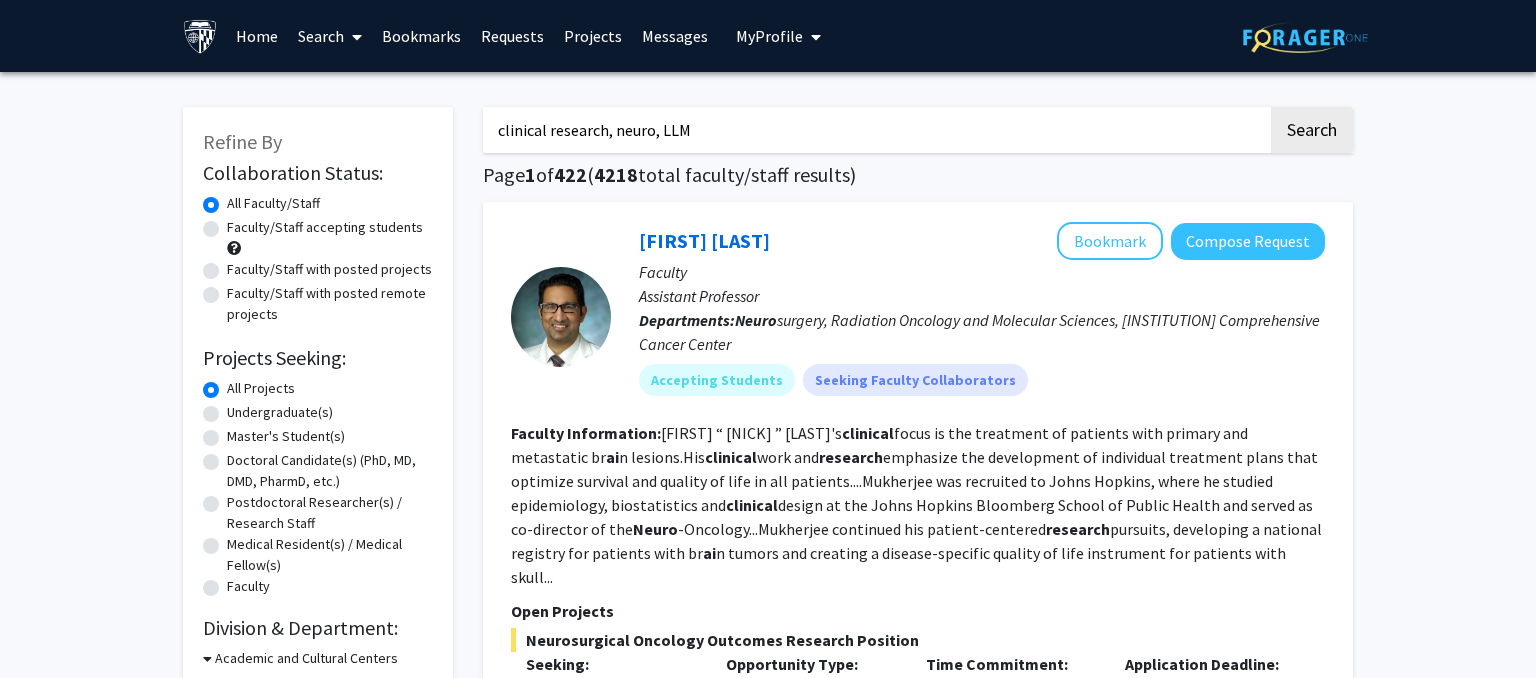 click on "Search" 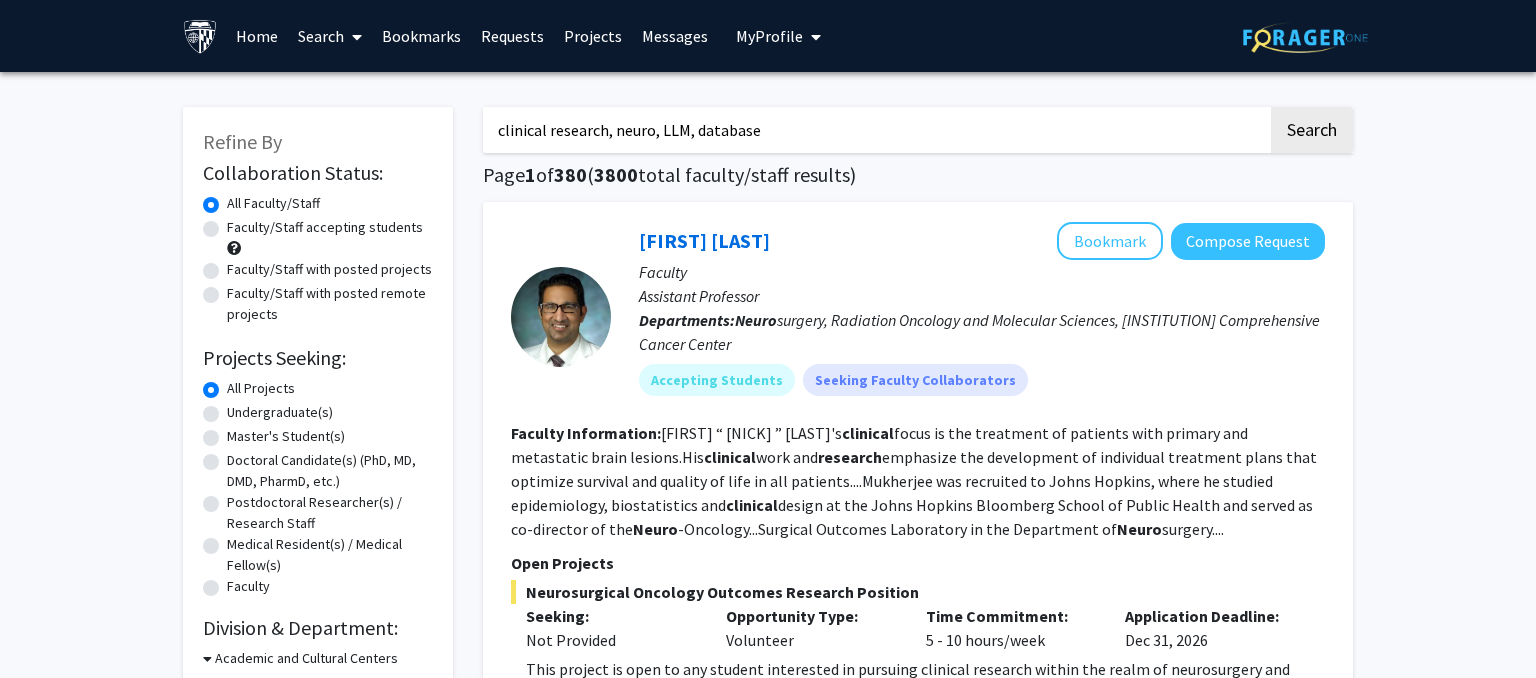 click on "Search" 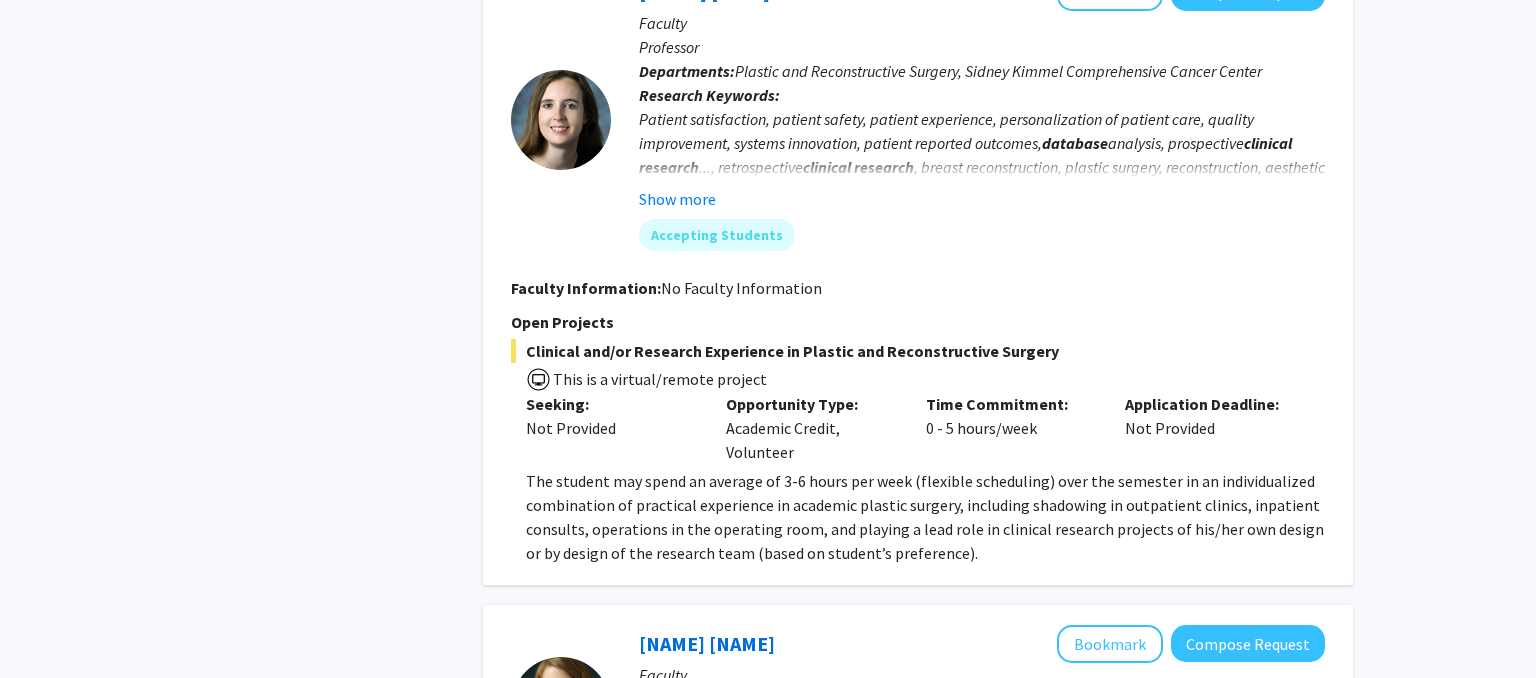 scroll, scrollTop: 1530, scrollLeft: 0, axis: vertical 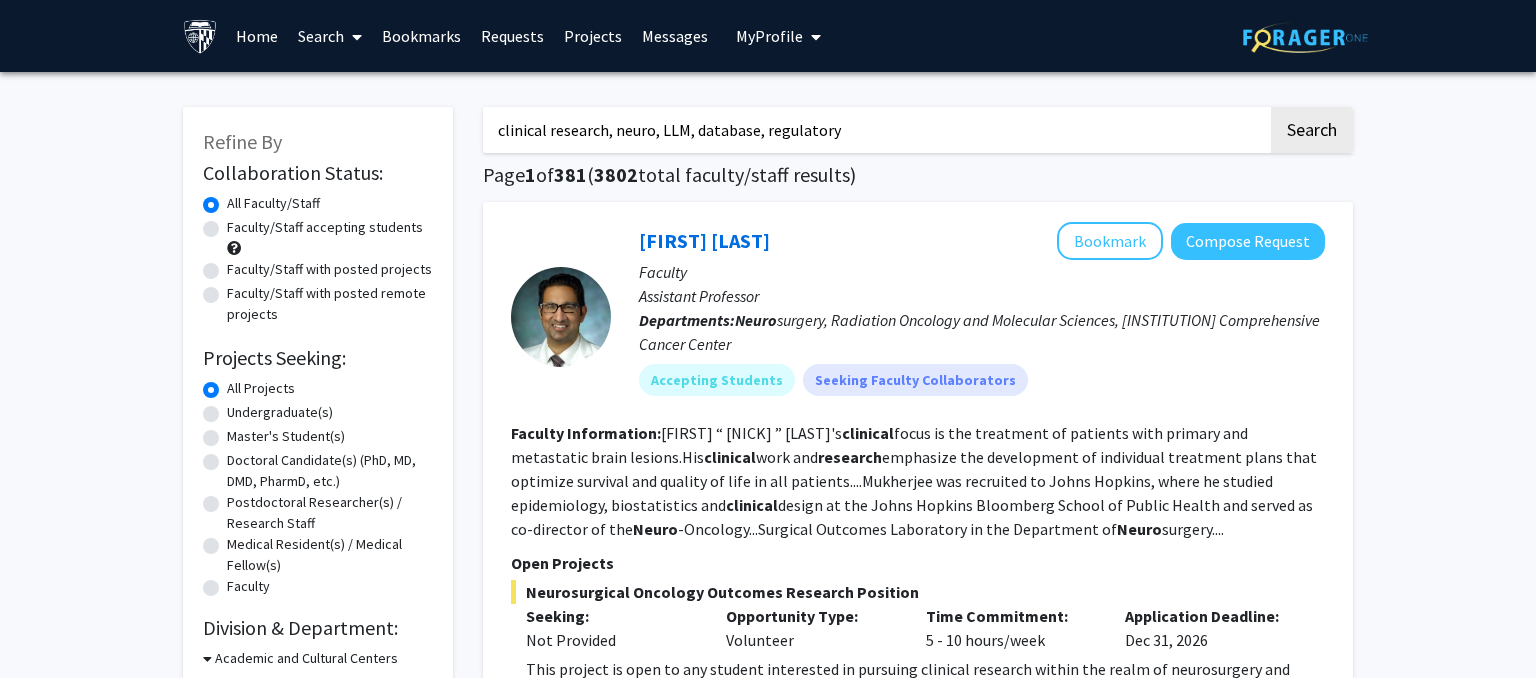 type on "clinical research, neuro, LLM, database, regulatory" 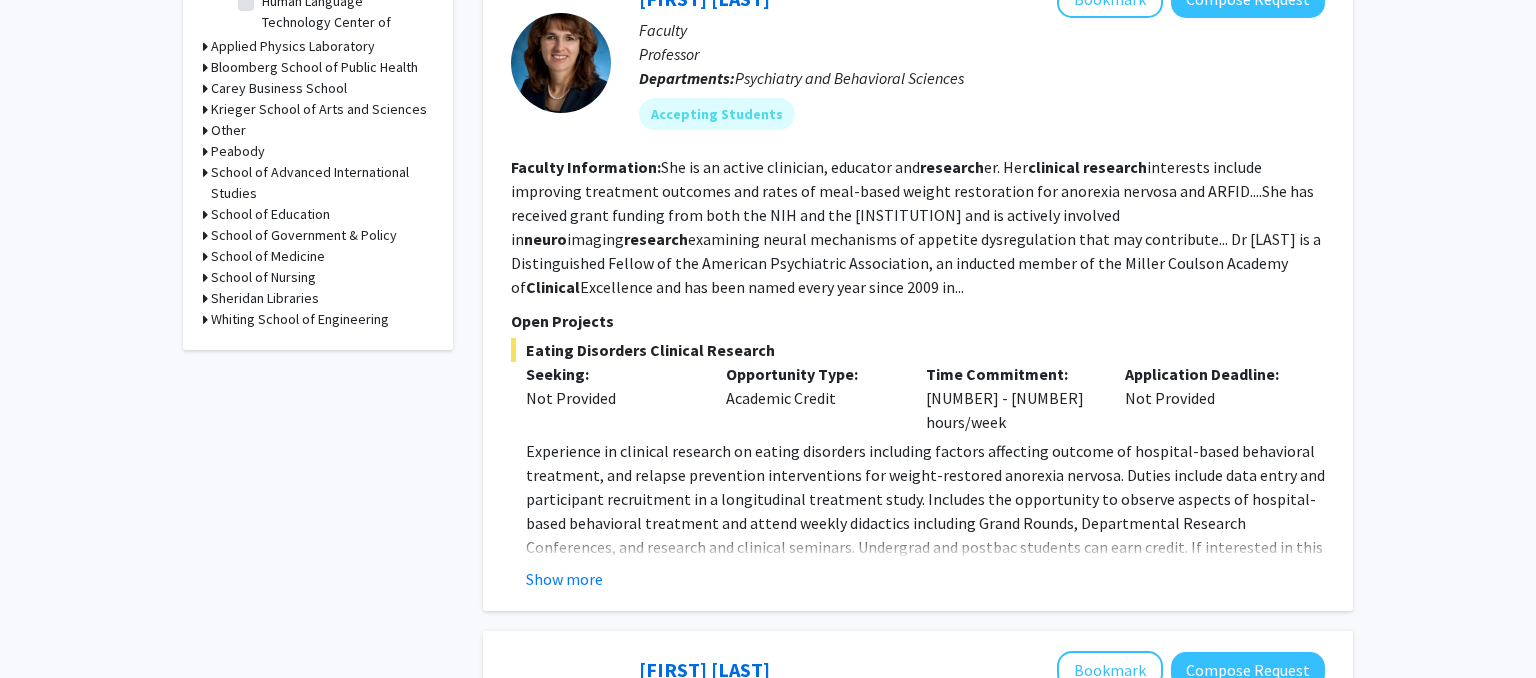scroll, scrollTop: 897, scrollLeft: 0, axis: vertical 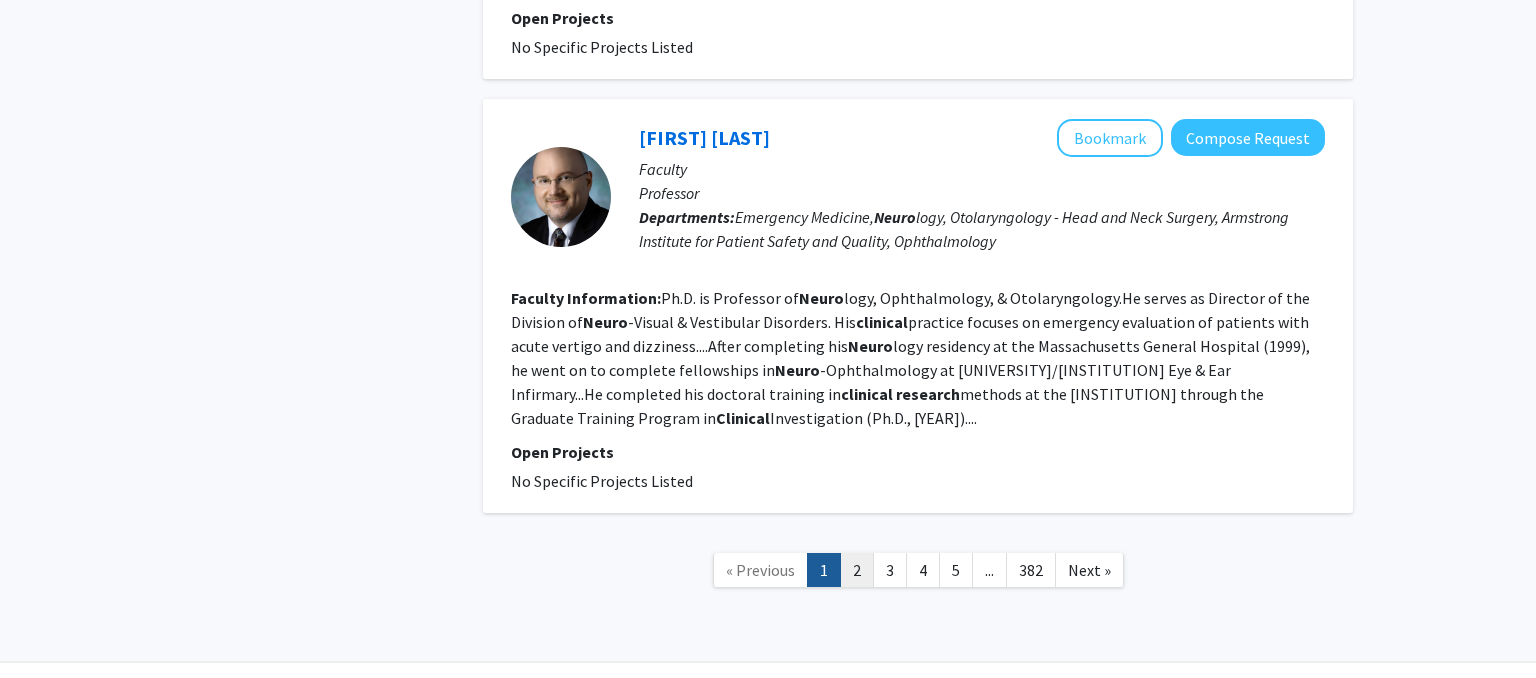 click on "2" 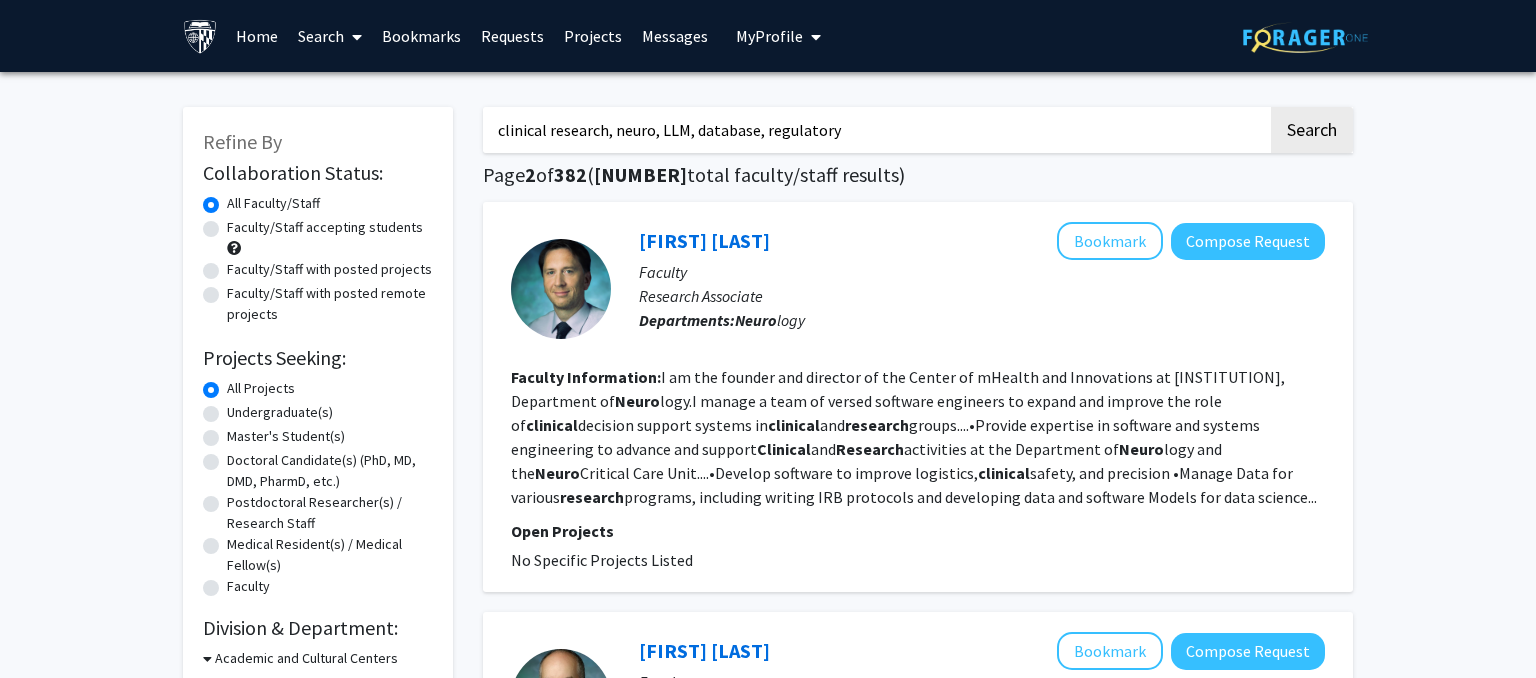 click on "Faculty/Staff accepting students" 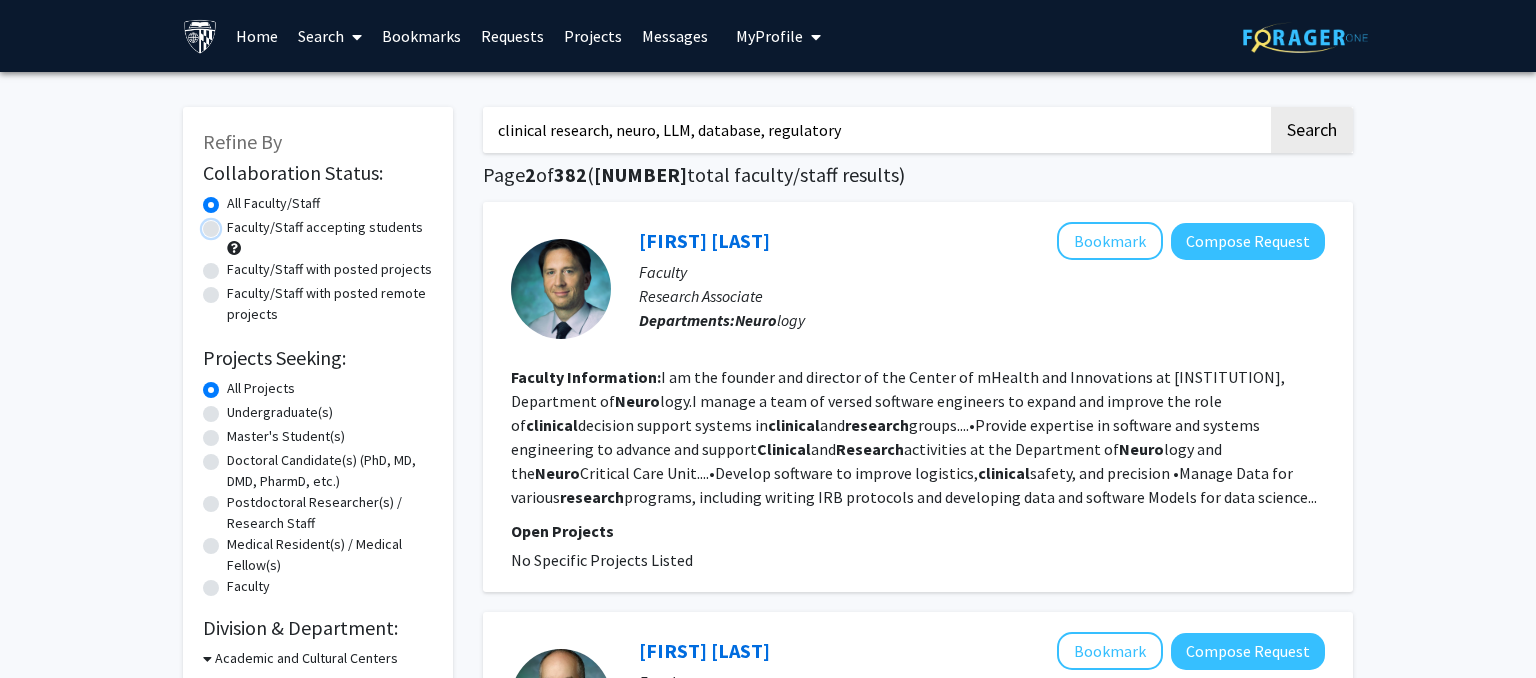 click on "Faculty/Staff accepting students" at bounding box center (233, 223) 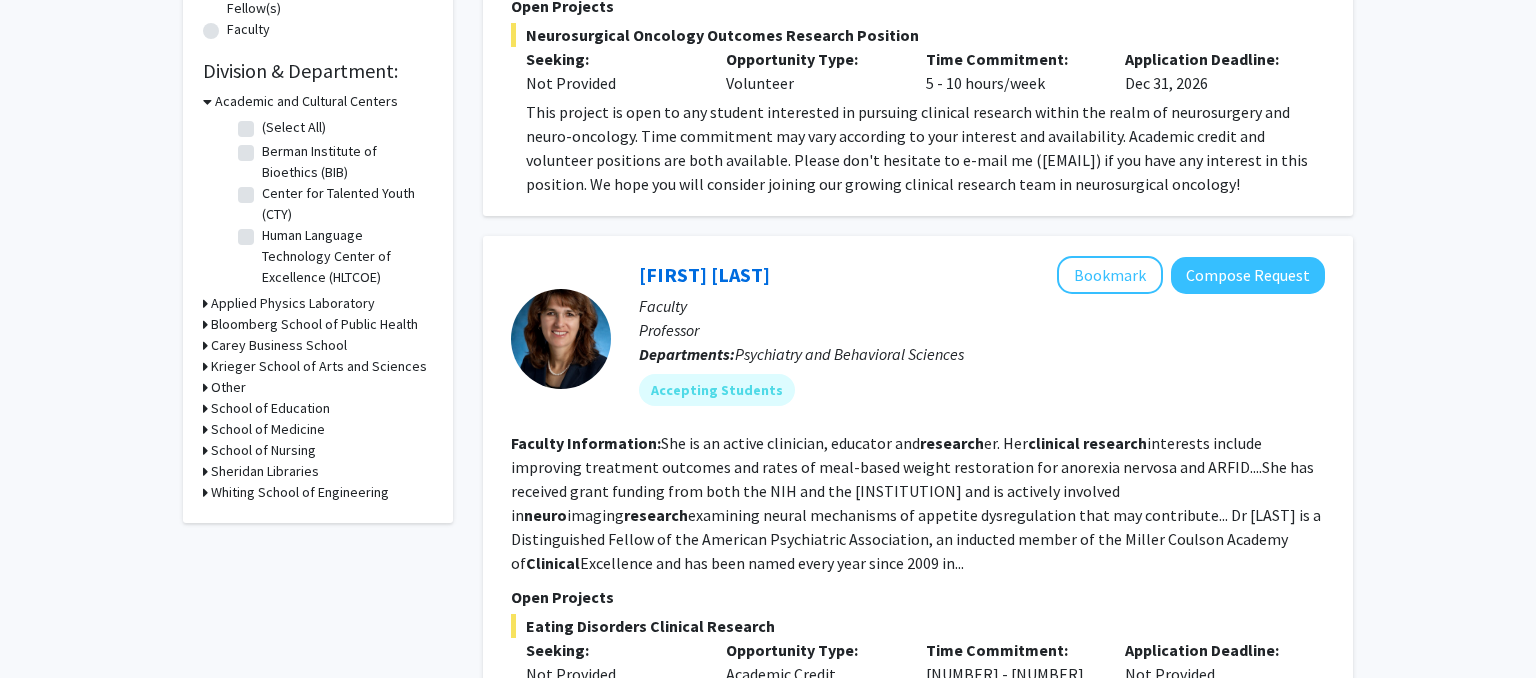 scroll, scrollTop: 642, scrollLeft: 0, axis: vertical 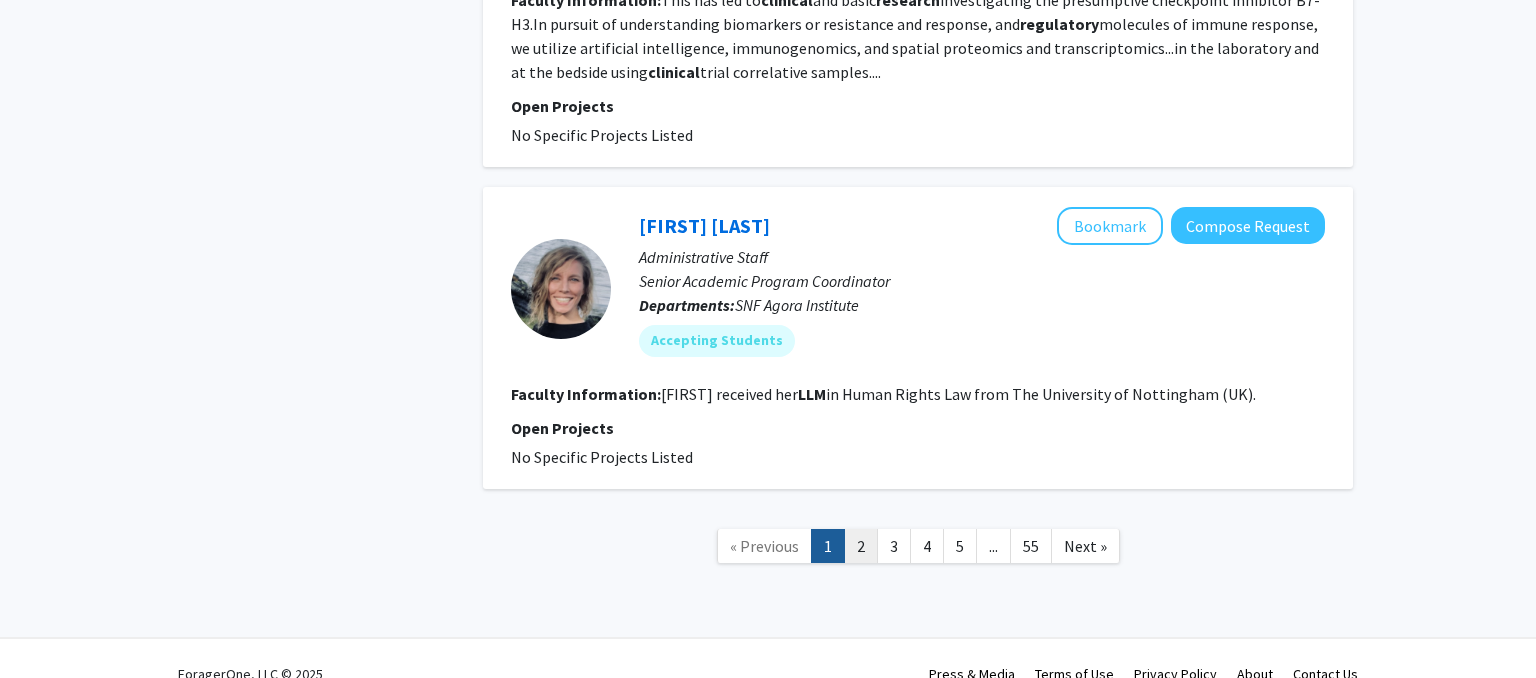 click on "2" 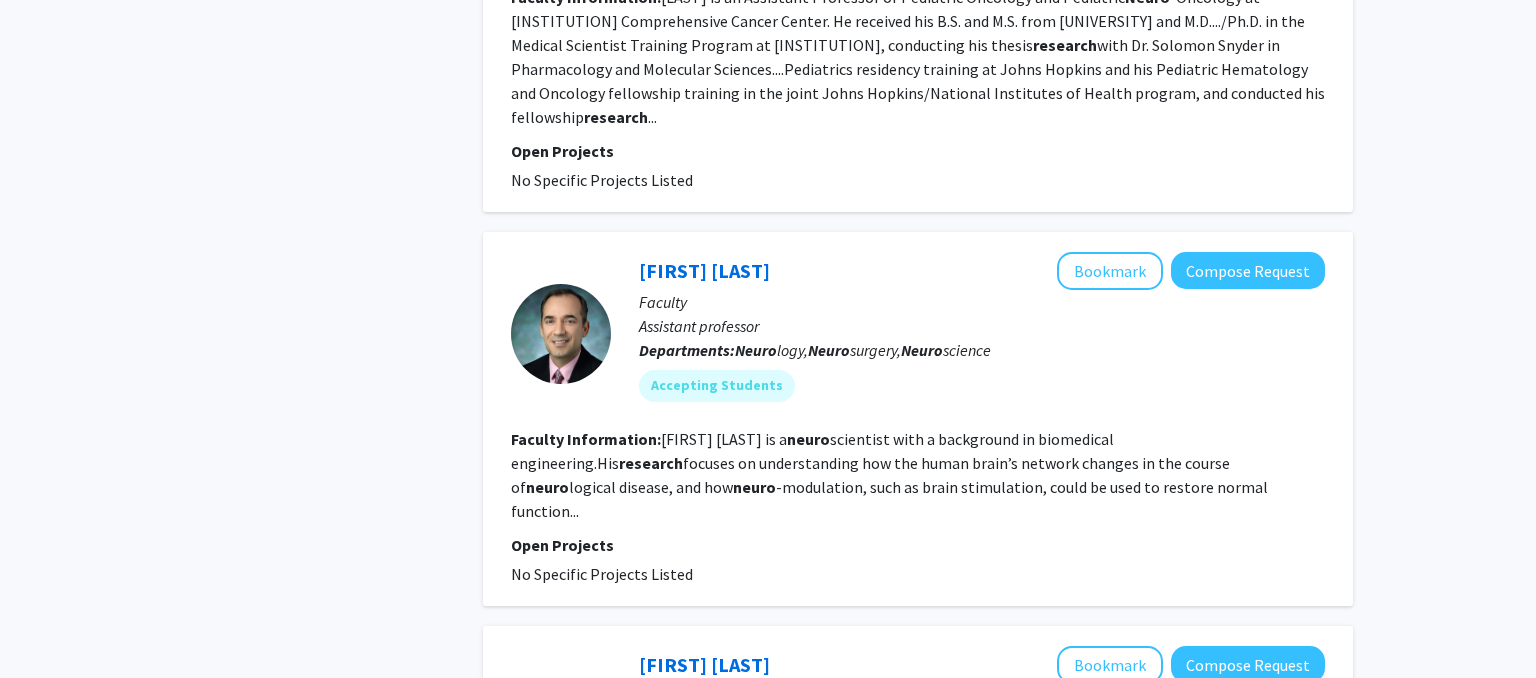 scroll, scrollTop: 0, scrollLeft: 0, axis: both 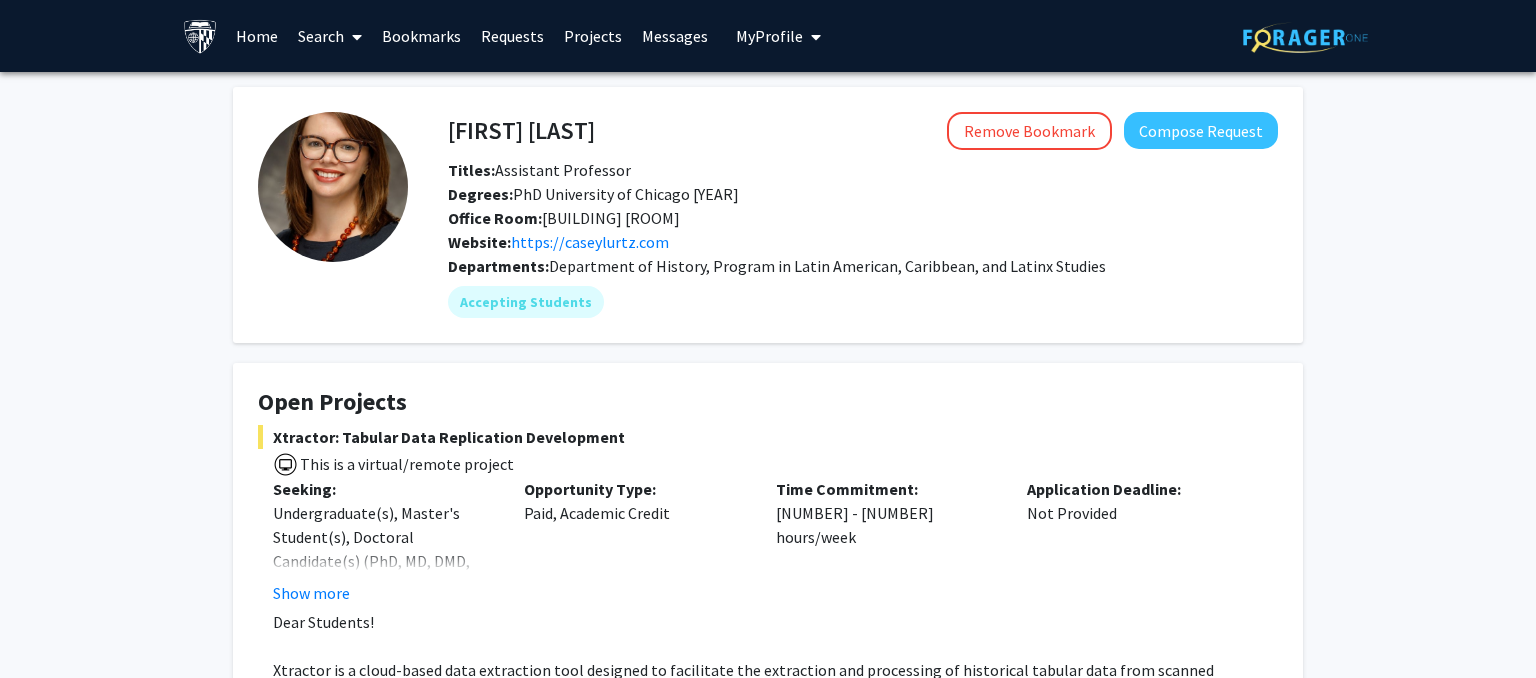 click on "Home" at bounding box center (257, 36) 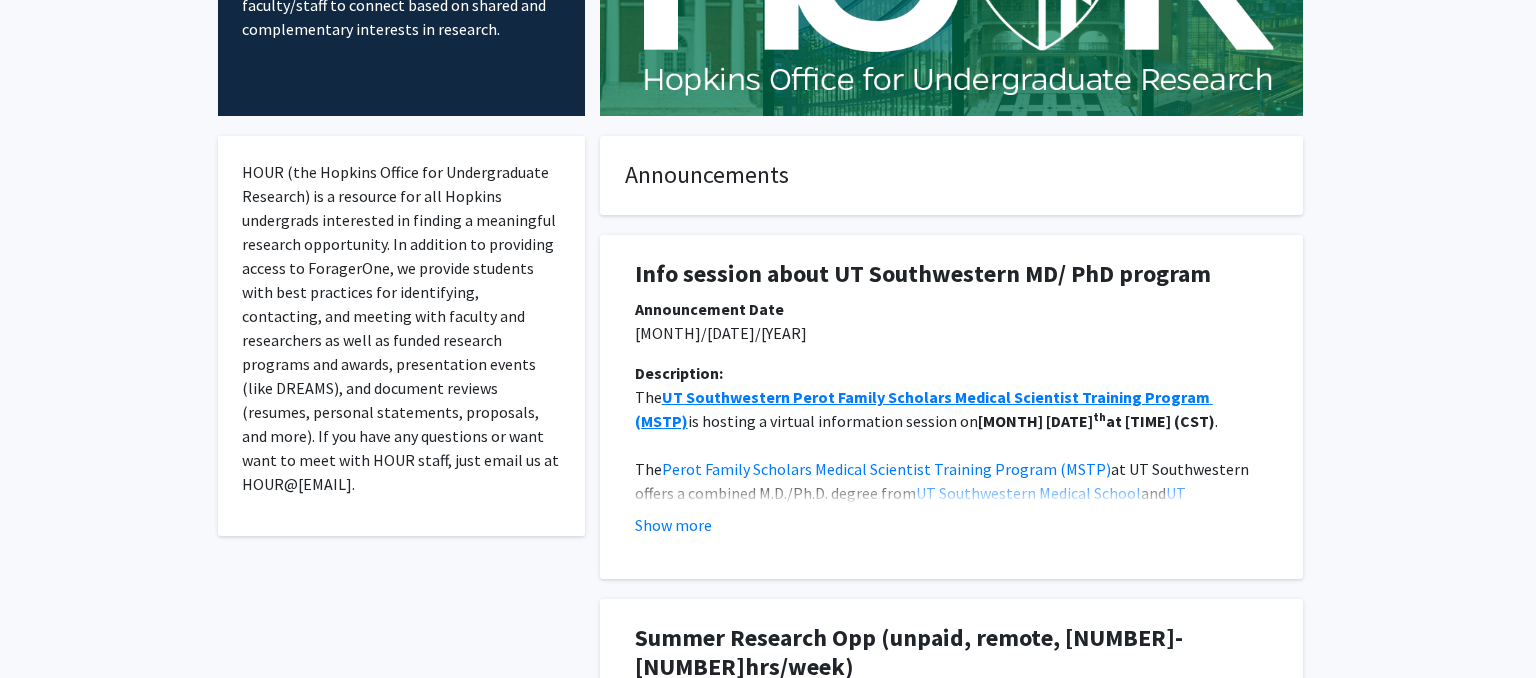 scroll, scrollTop: 0, scrollLeft: 0, axis: both 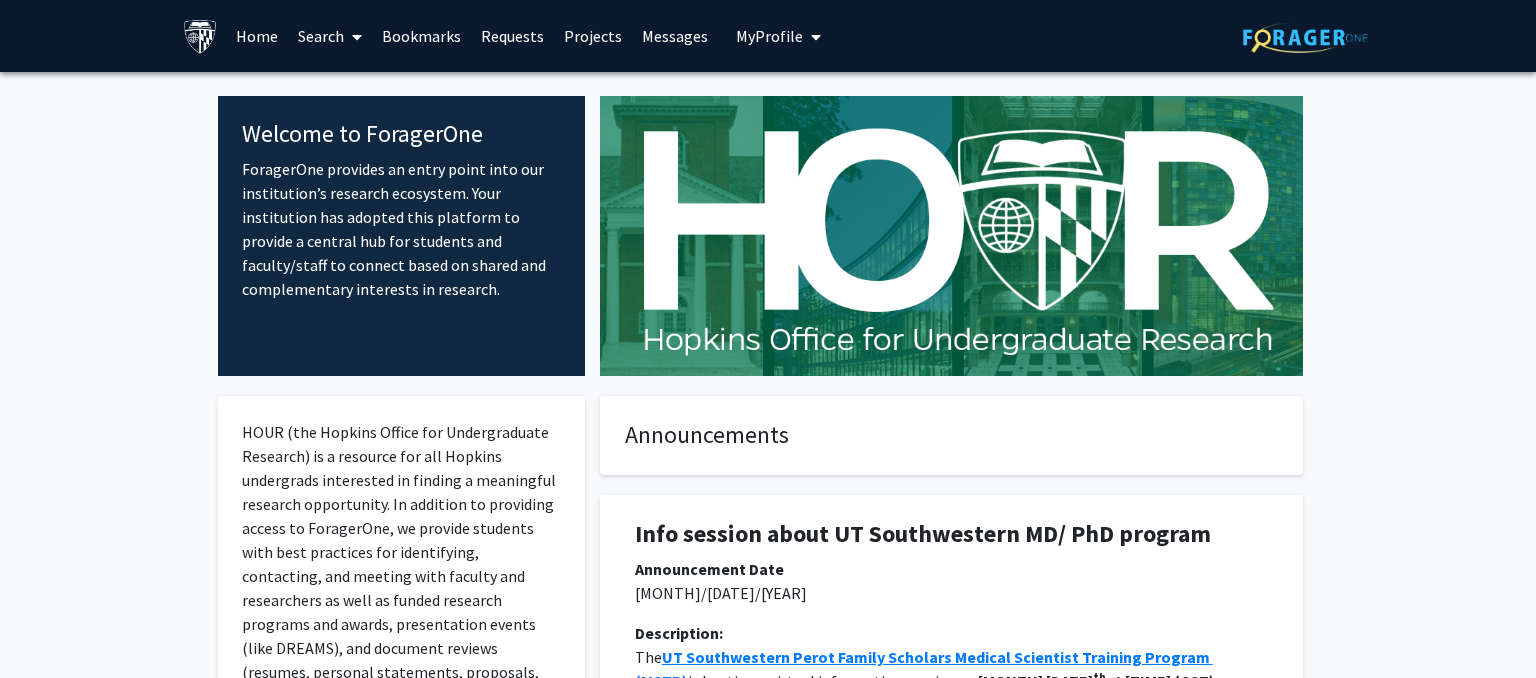 click on "Welcome to ForagerOne ForagerOne provides an entry point into our institution’s research ecosystem. Your institution has adopted this platform to provide a central hub for students and faculty/staff to connect based on shared and complementary interests in research. HOUR (the Hopkins Office for Undergraduate Research) is a resource for all Hopkins undergrads interested in finding a meaningful research opportunity. In addition to providing access to ForagerOne, we provide students with best practices for identifying, contacting, and meeting with faculty and researchers as well as funded research programs and awards, presentation events (like DREAMS), and document reviews (resumes, personal statements, proposals, and more). If you have any questions or want want to meet with HOUR staff, just email us at HOUR@[EMAIL]. Announcements Info session about UT Southwestern MD/ PhD program Announcement Date [MONTH]/[DATE]/[YEAR] Description: The UT Southwestern Perot Family Scholars Medical Scientist Training Program (MSTP)." 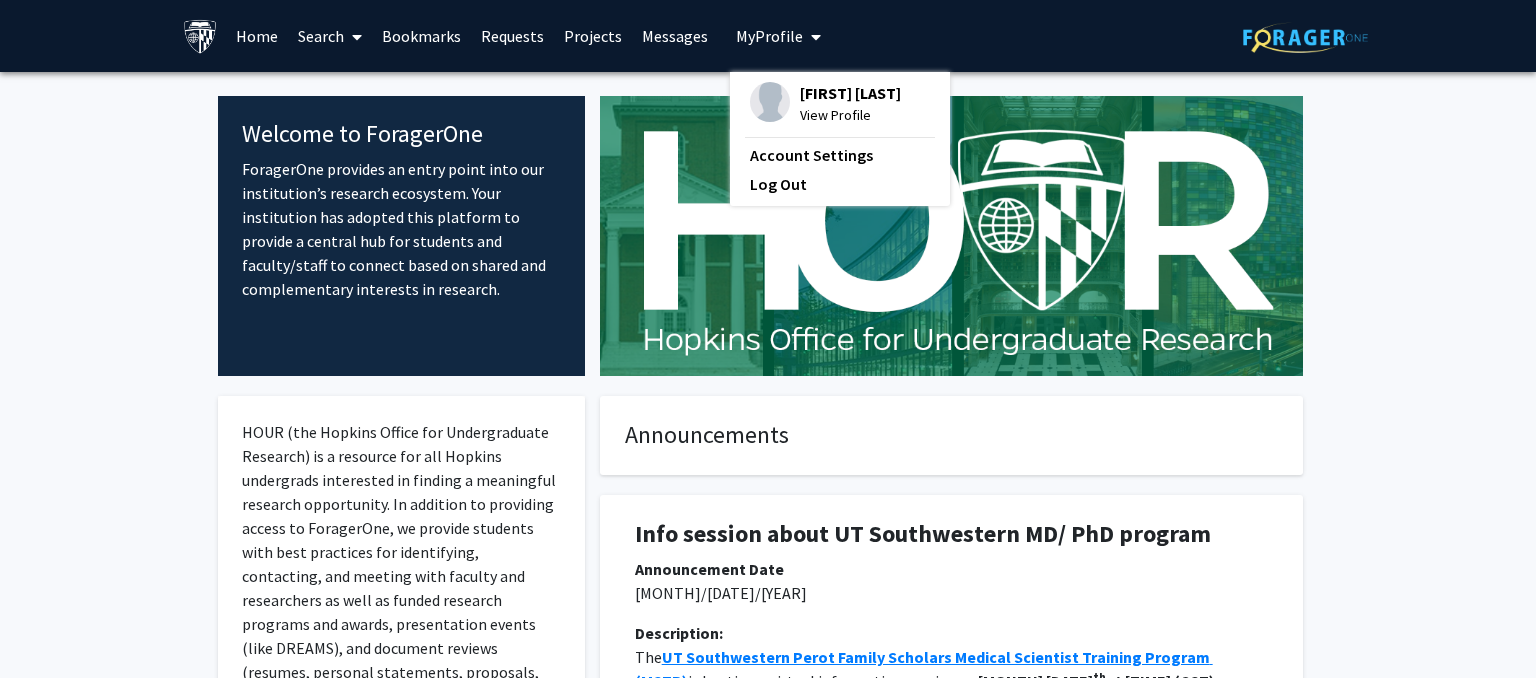 click on "Messages" at bounding box center (675, 36) 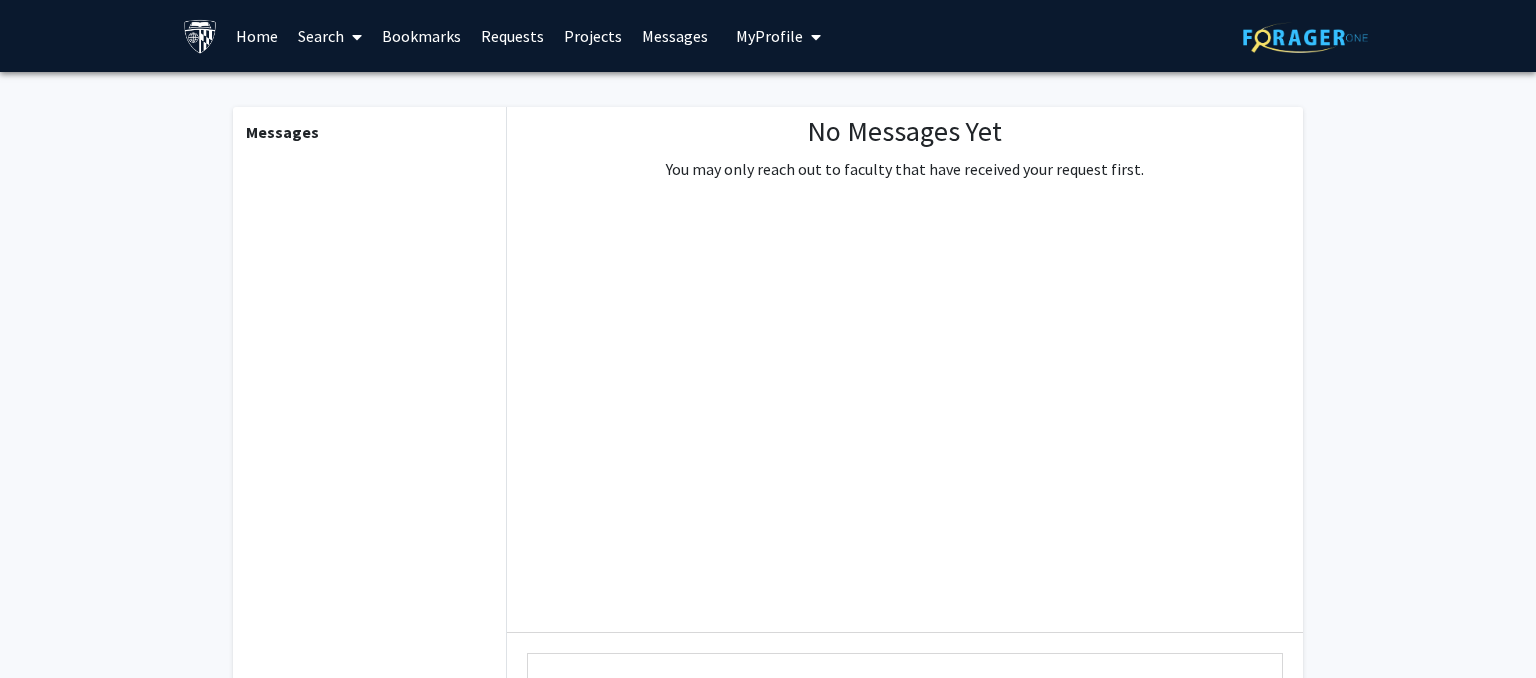 click on "Projects" at bounding box center (593, 36) 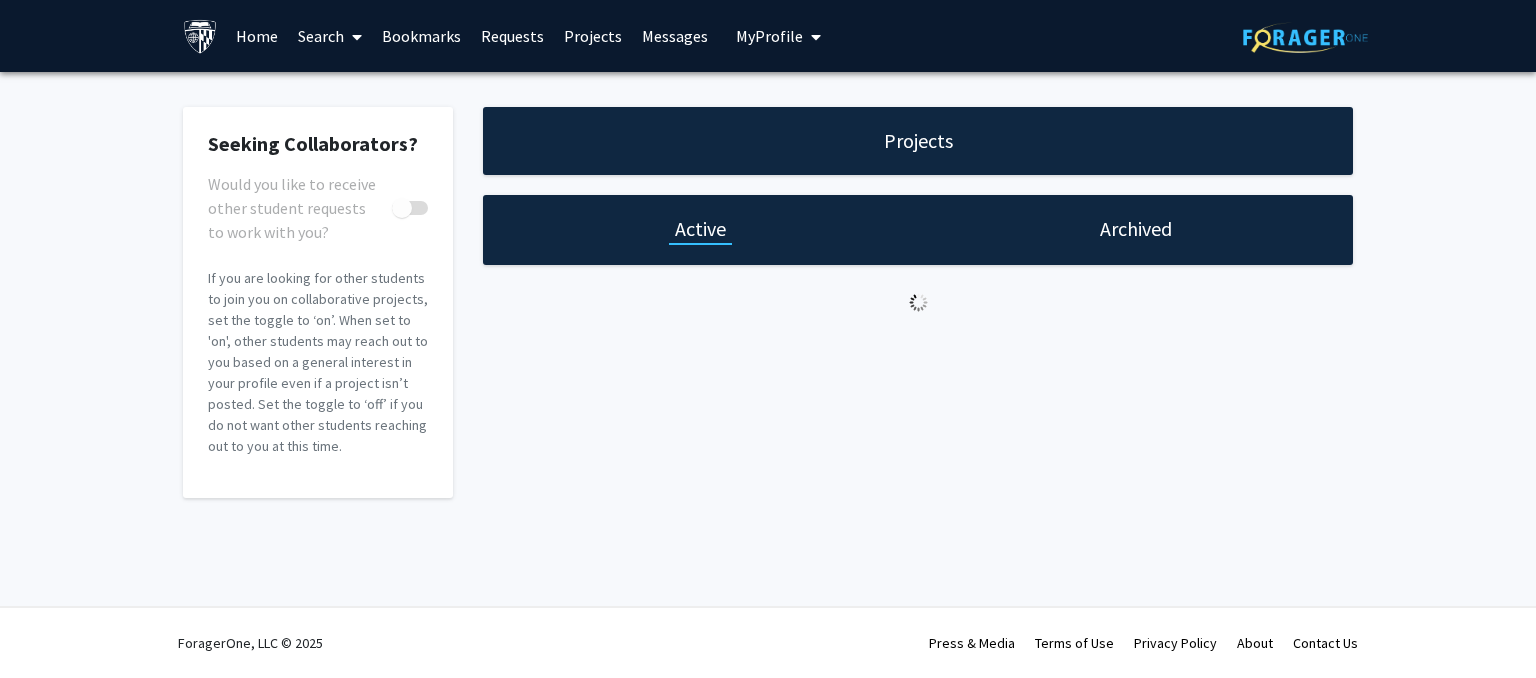 checkbox on "true" 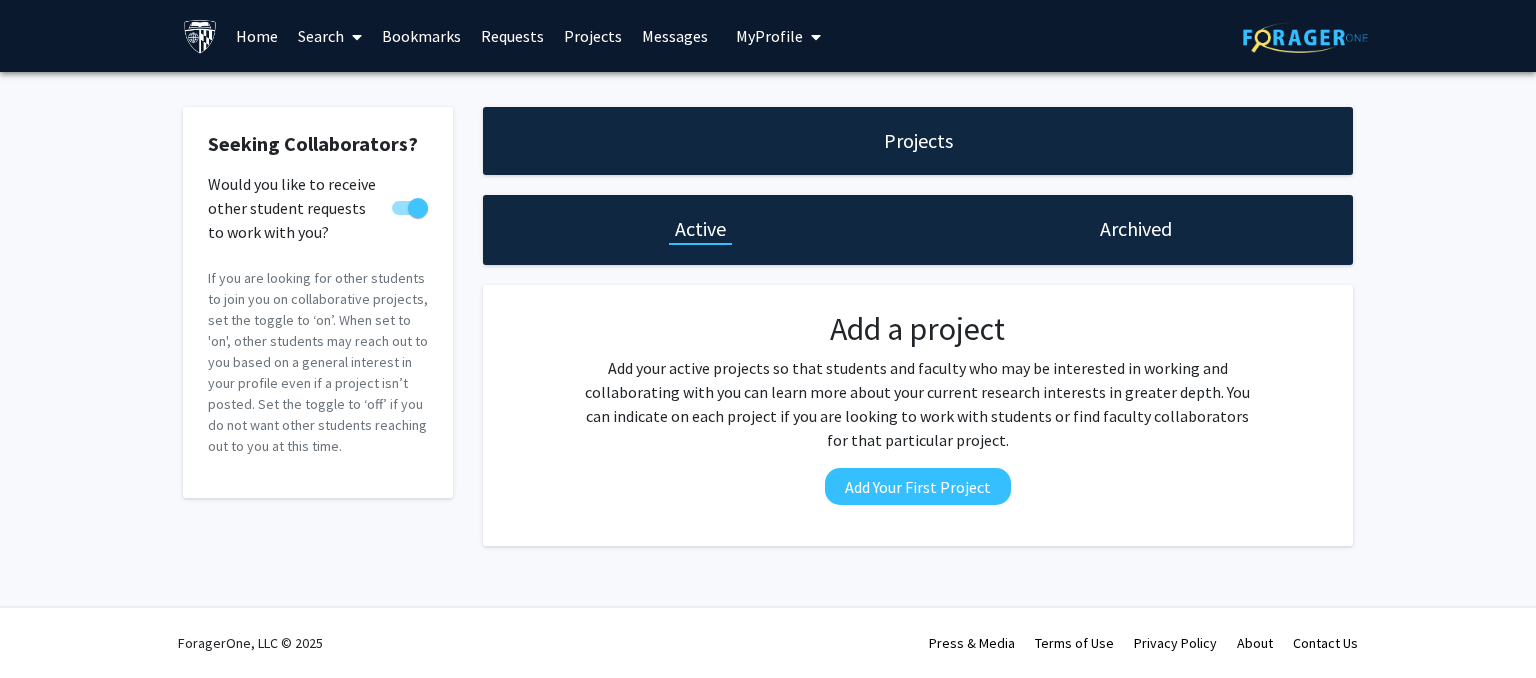 click on "Requests" at bounding box center [512, 36] 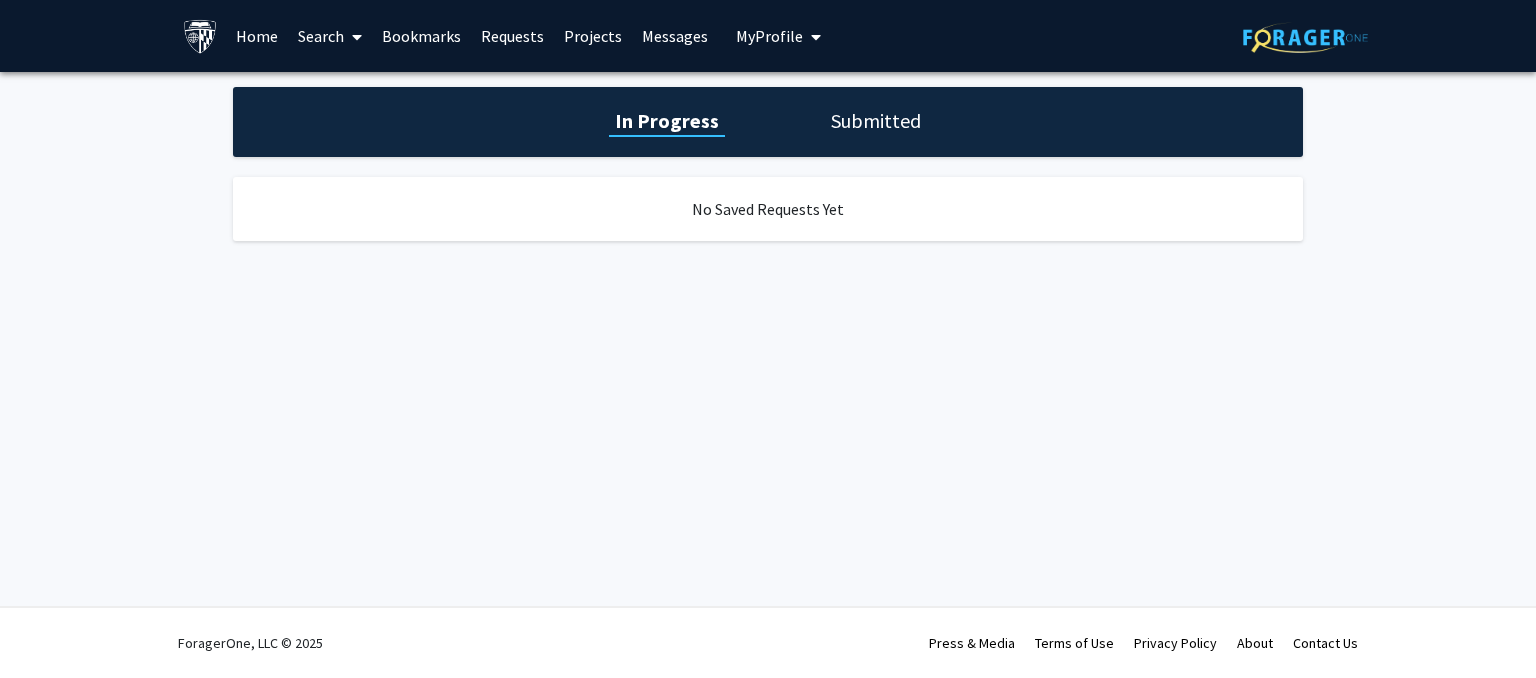 click on "In Progress Submitted" 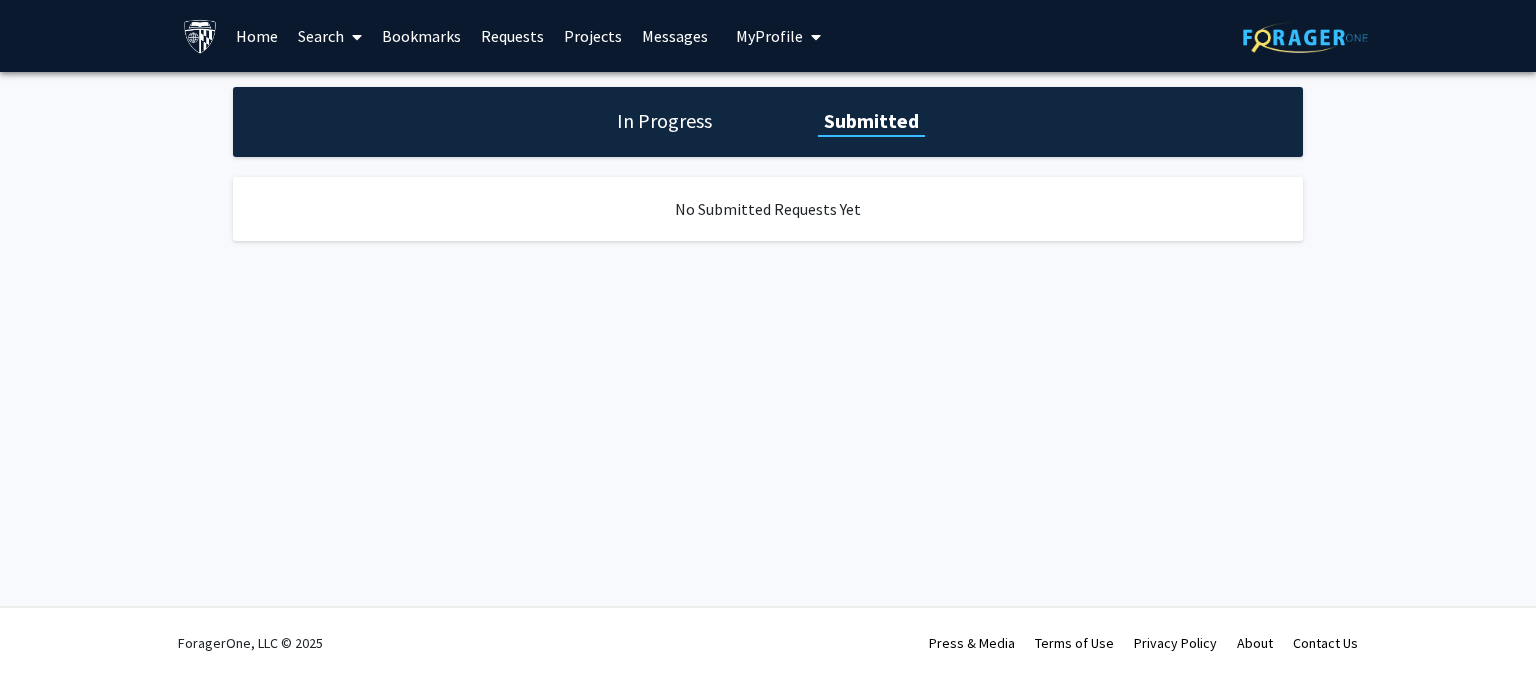 click on "In Progress" 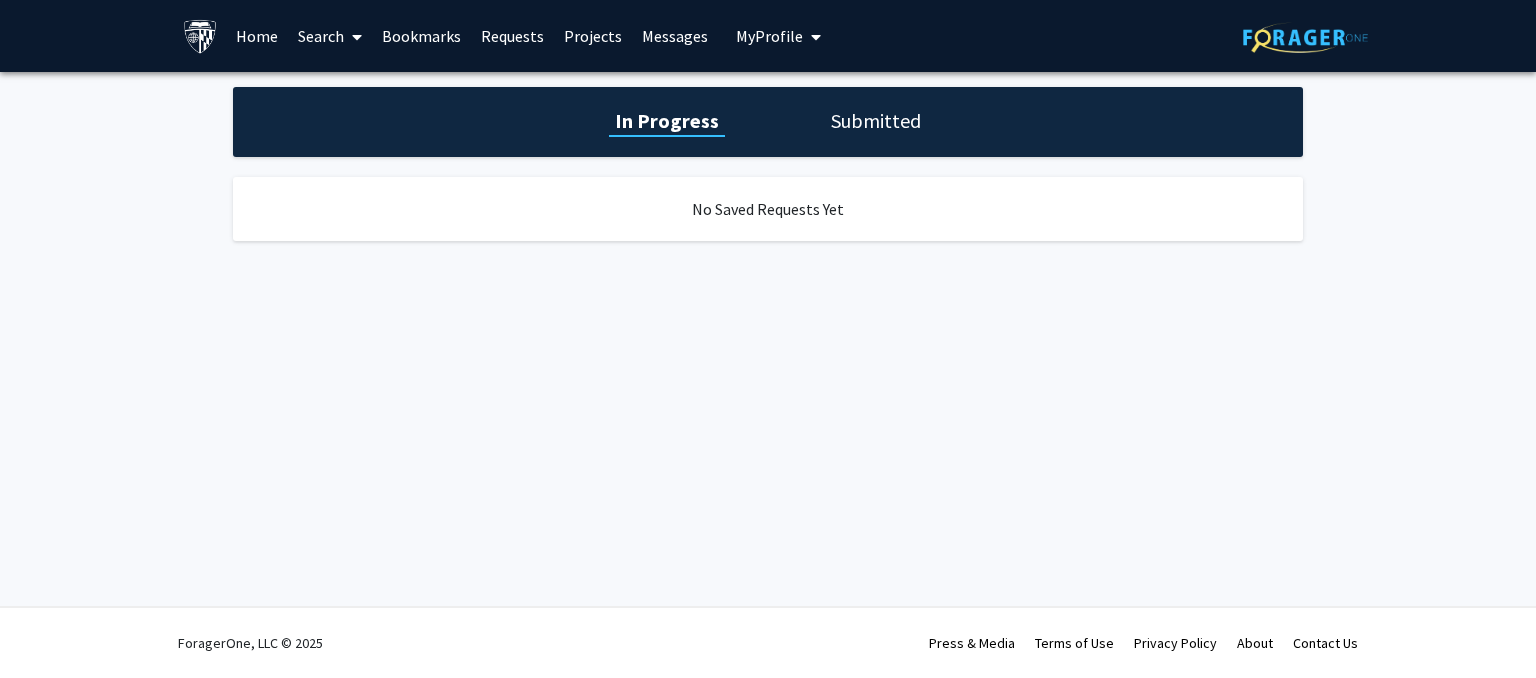 click on "Bookmarks" at bounding box center (421, 36) 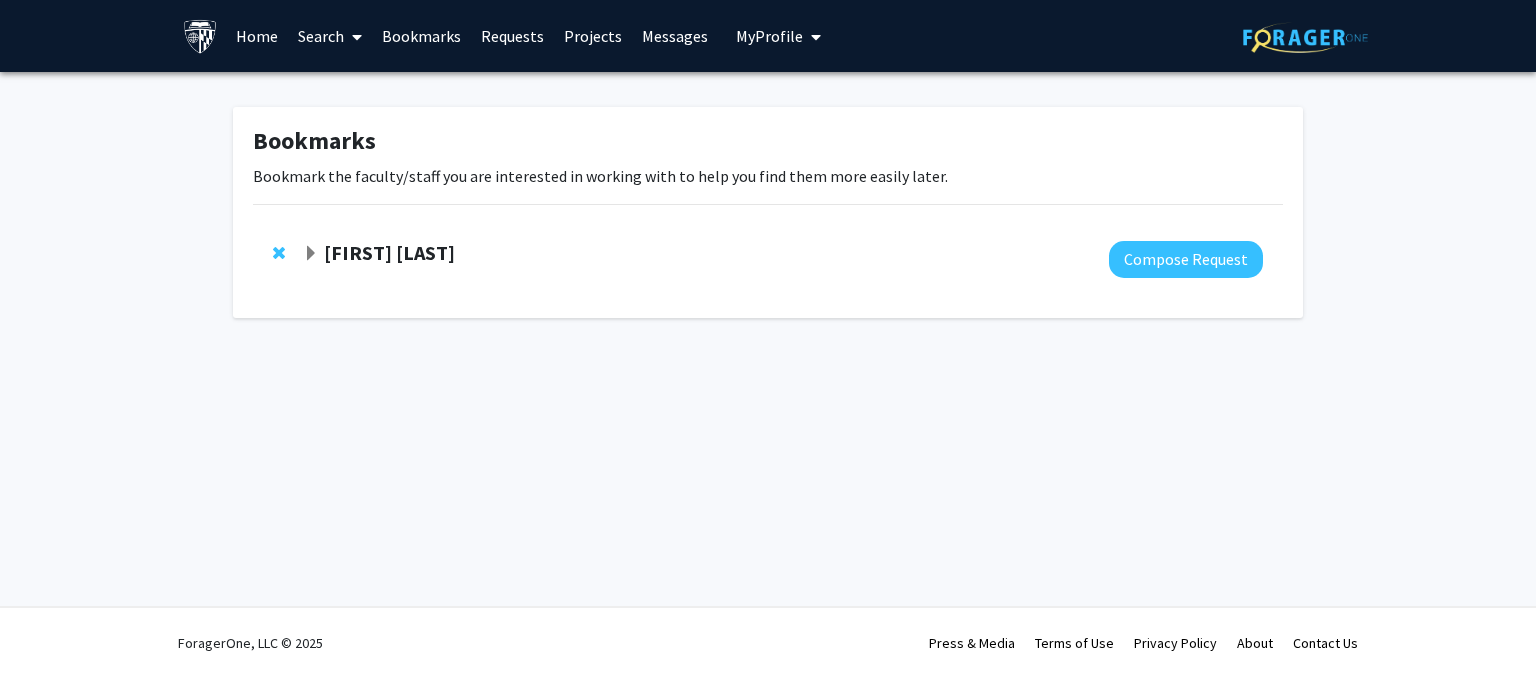 click on "Search" at bounding box center (330, 36) 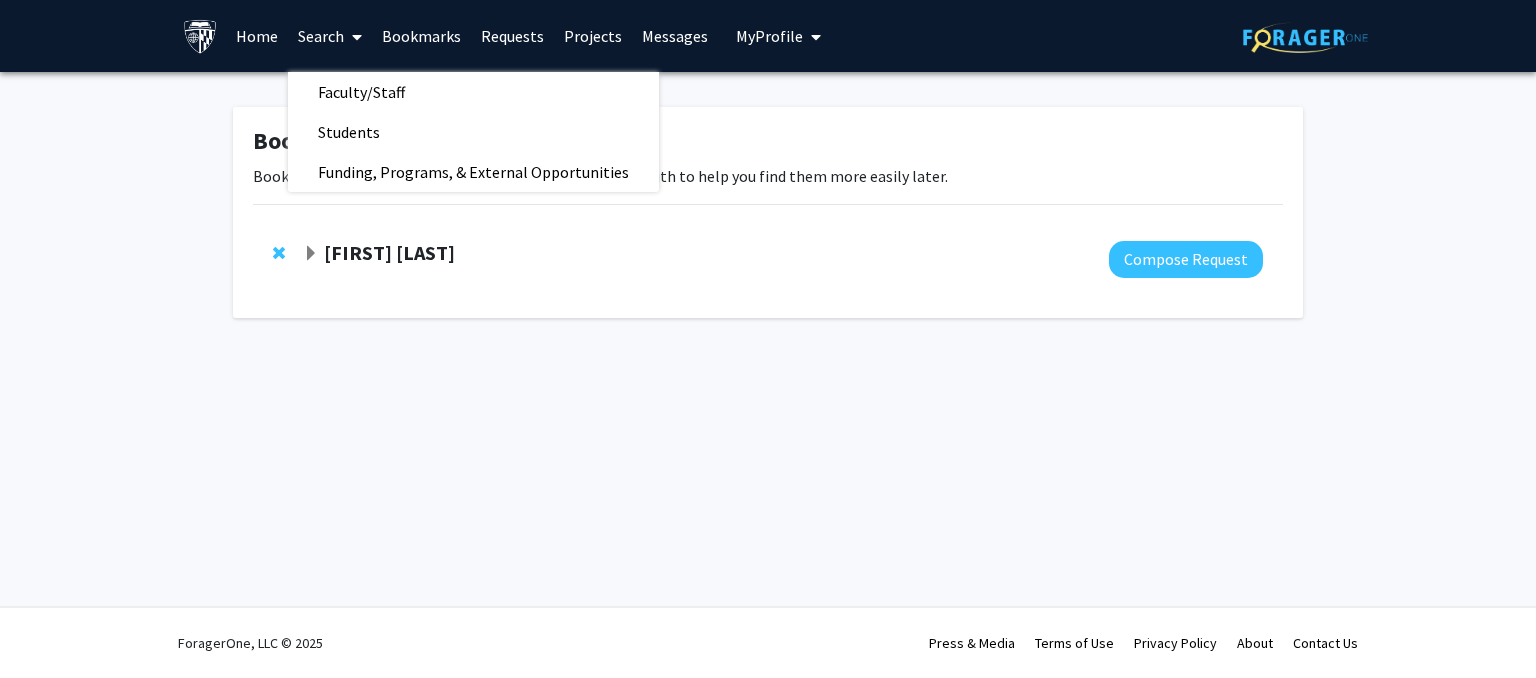 click on "Home" at bounding box center (257, 36) 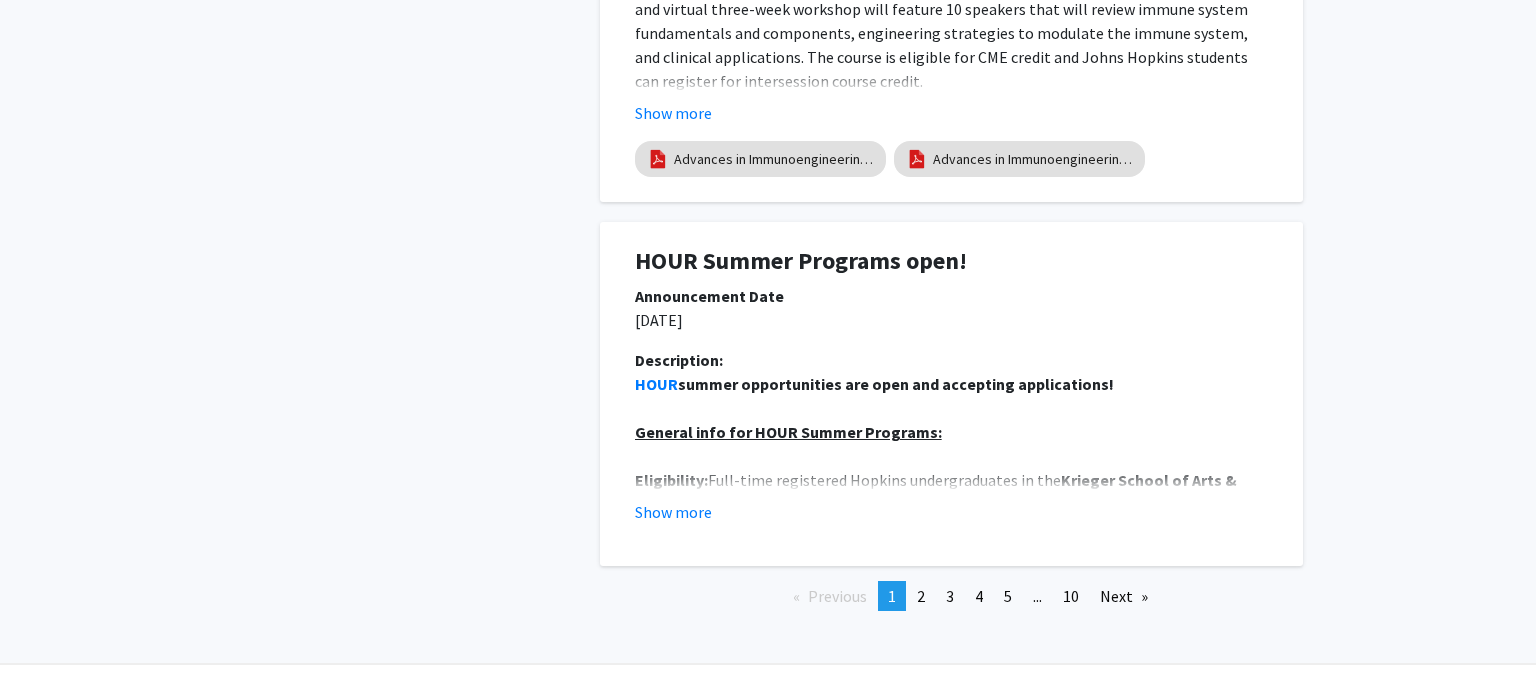 scroll, scrollTop: 0, scrollLeft: 0, axis: both 